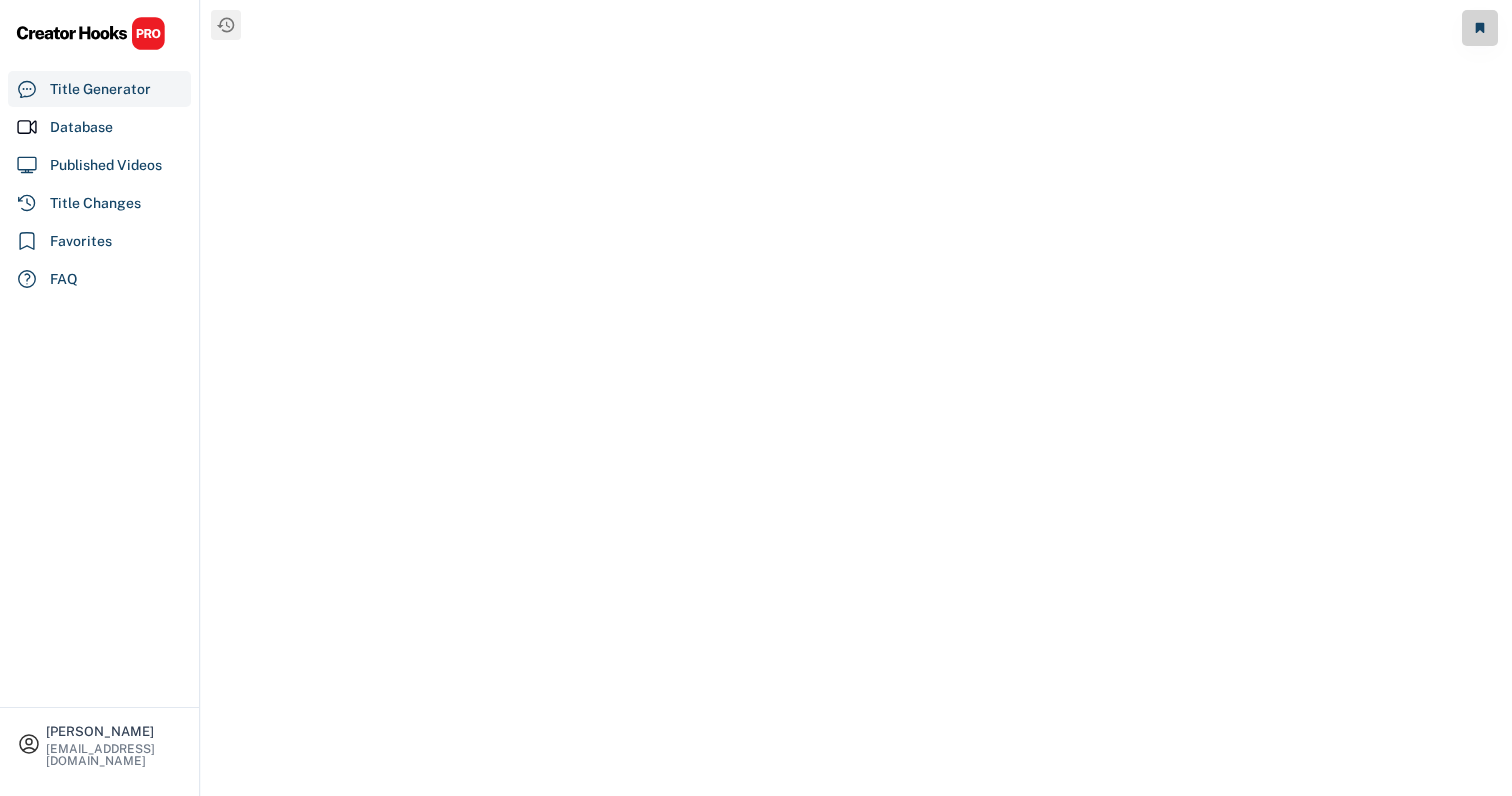 scroll, scrollTop: 0, scrollLeft: 0, axis: both 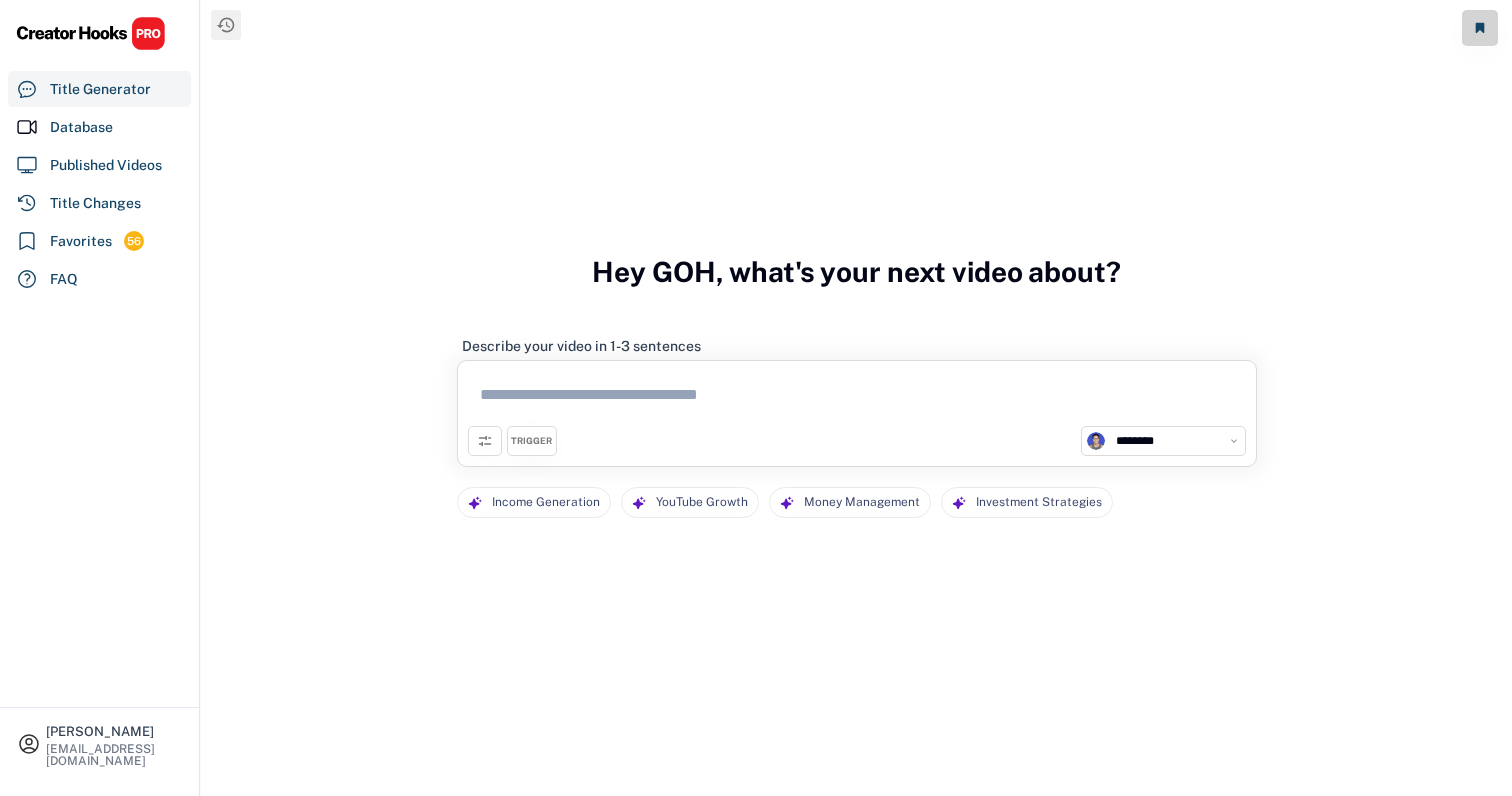 click at bounding box center [857, 398] 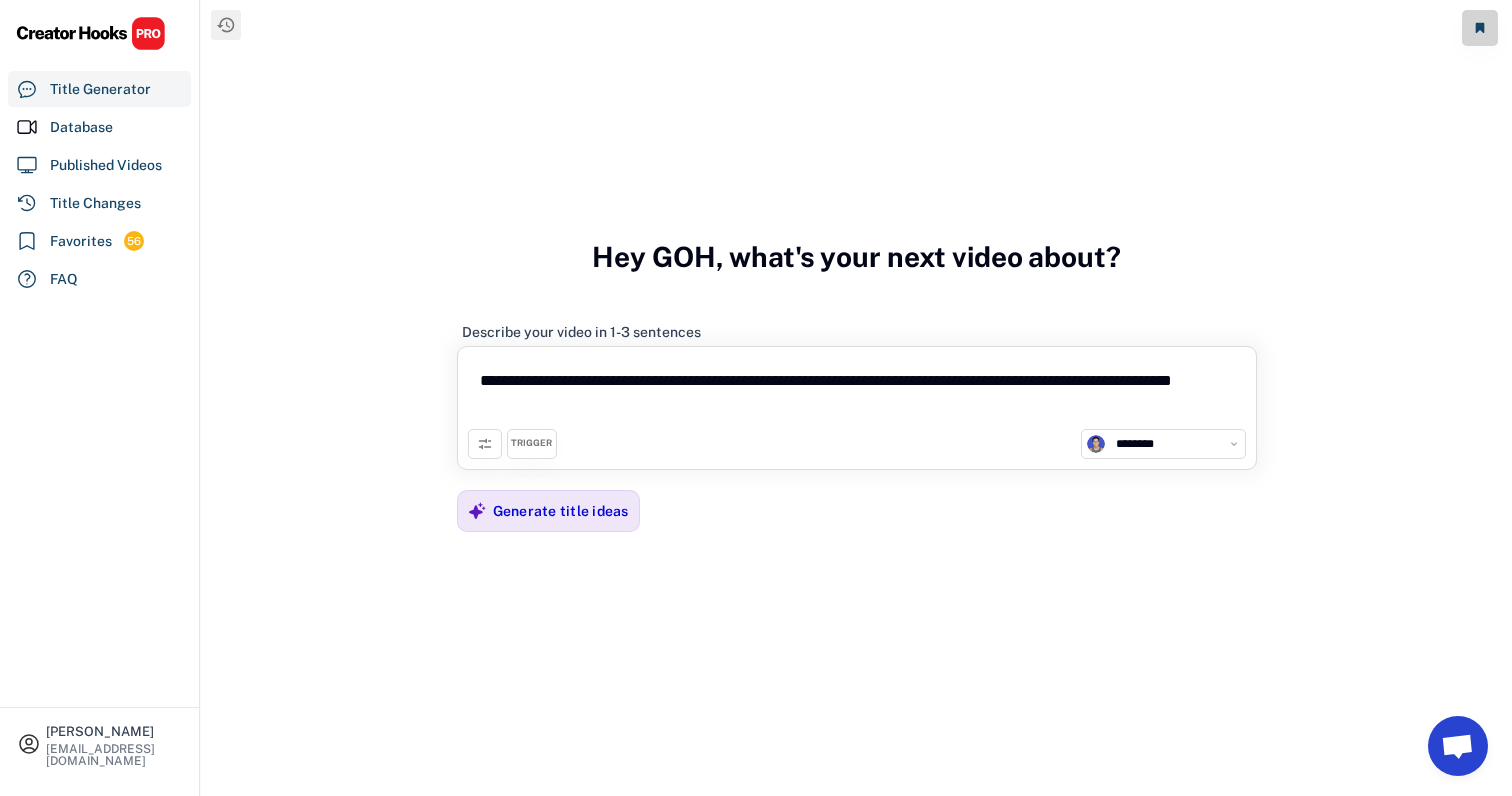 type on "**********" 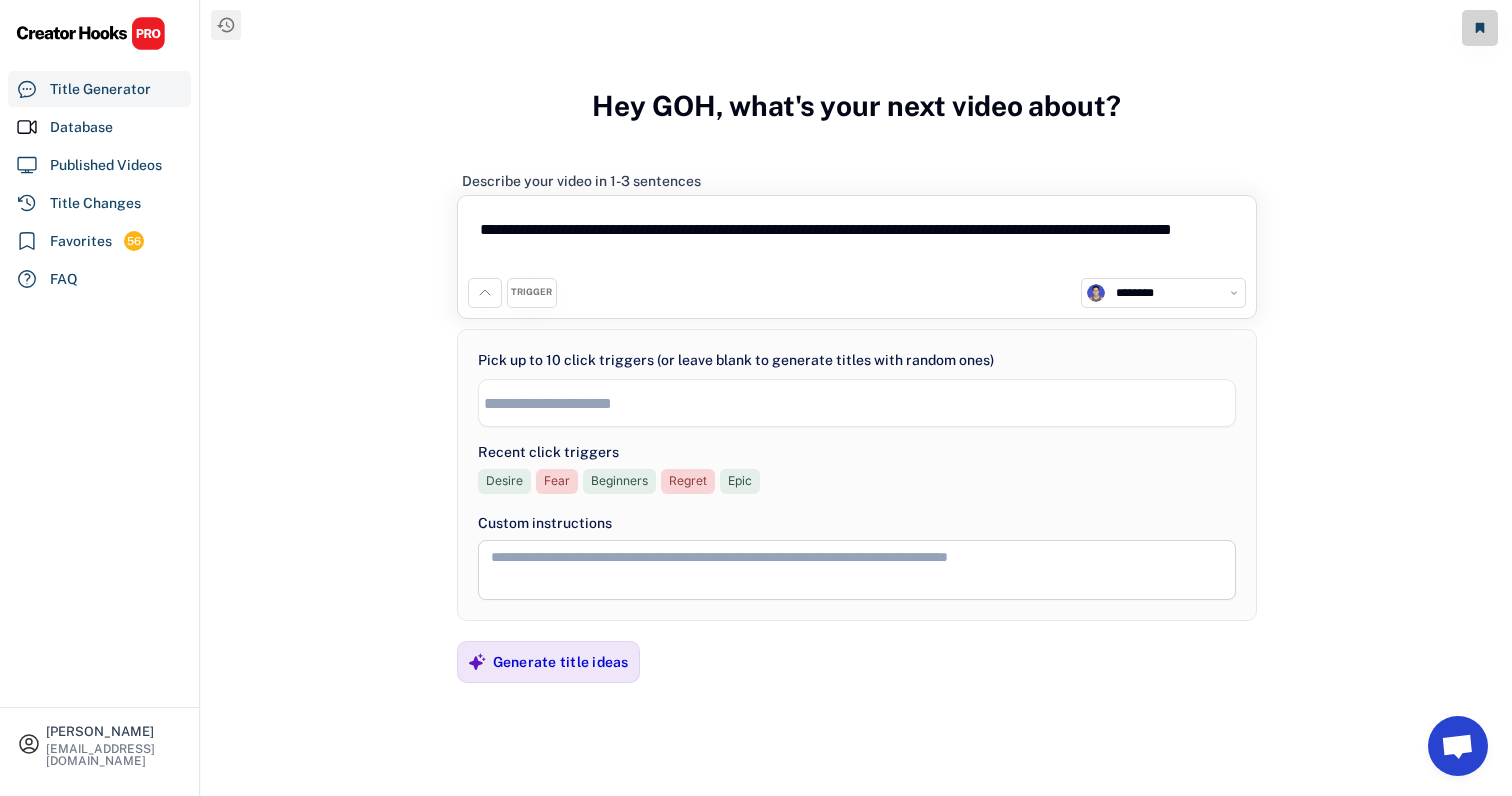 click at bounding box center [862, 403] 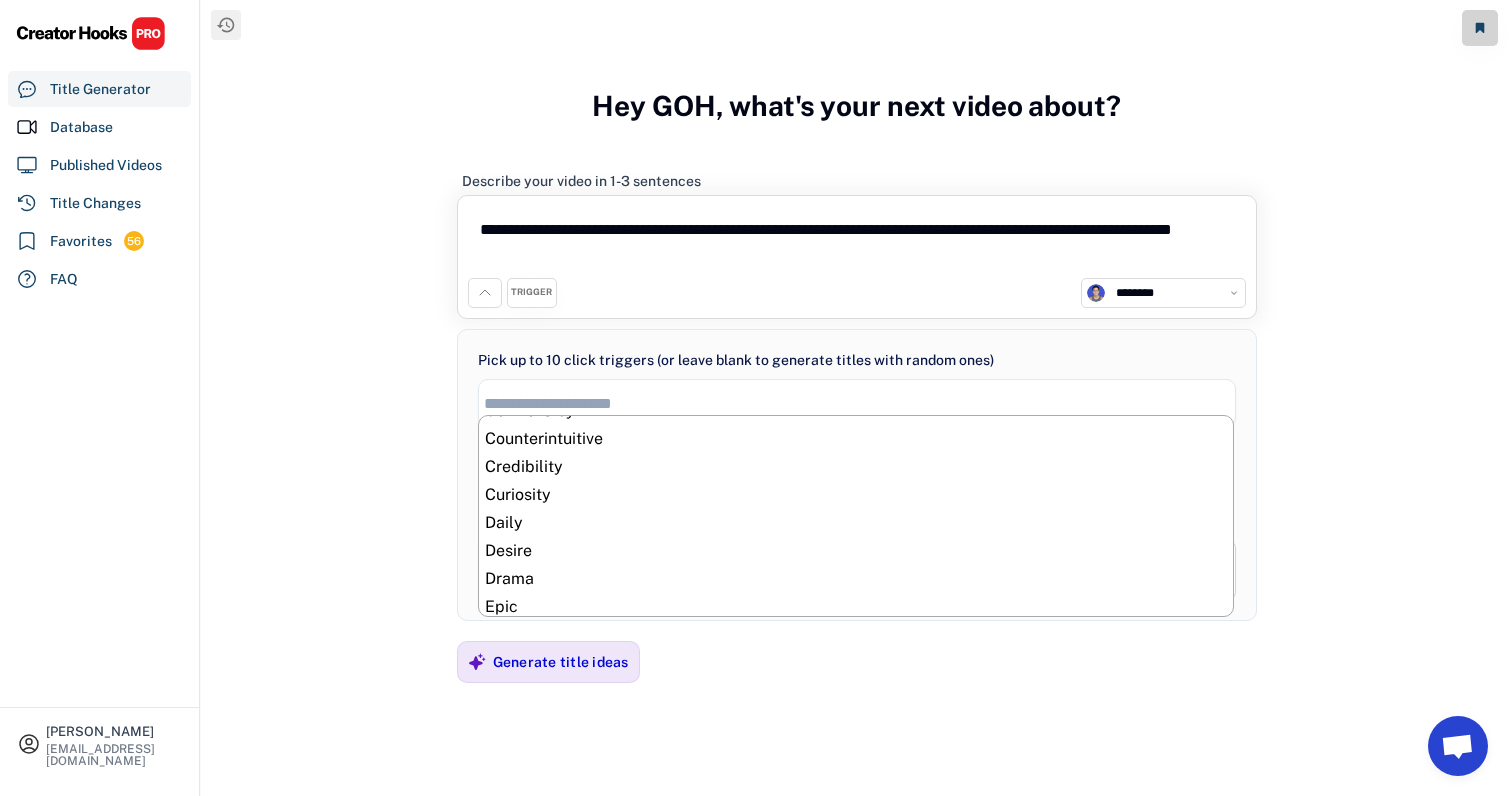 scroll, scrollTop: 226, scrollLeft: 0, axis: vertical 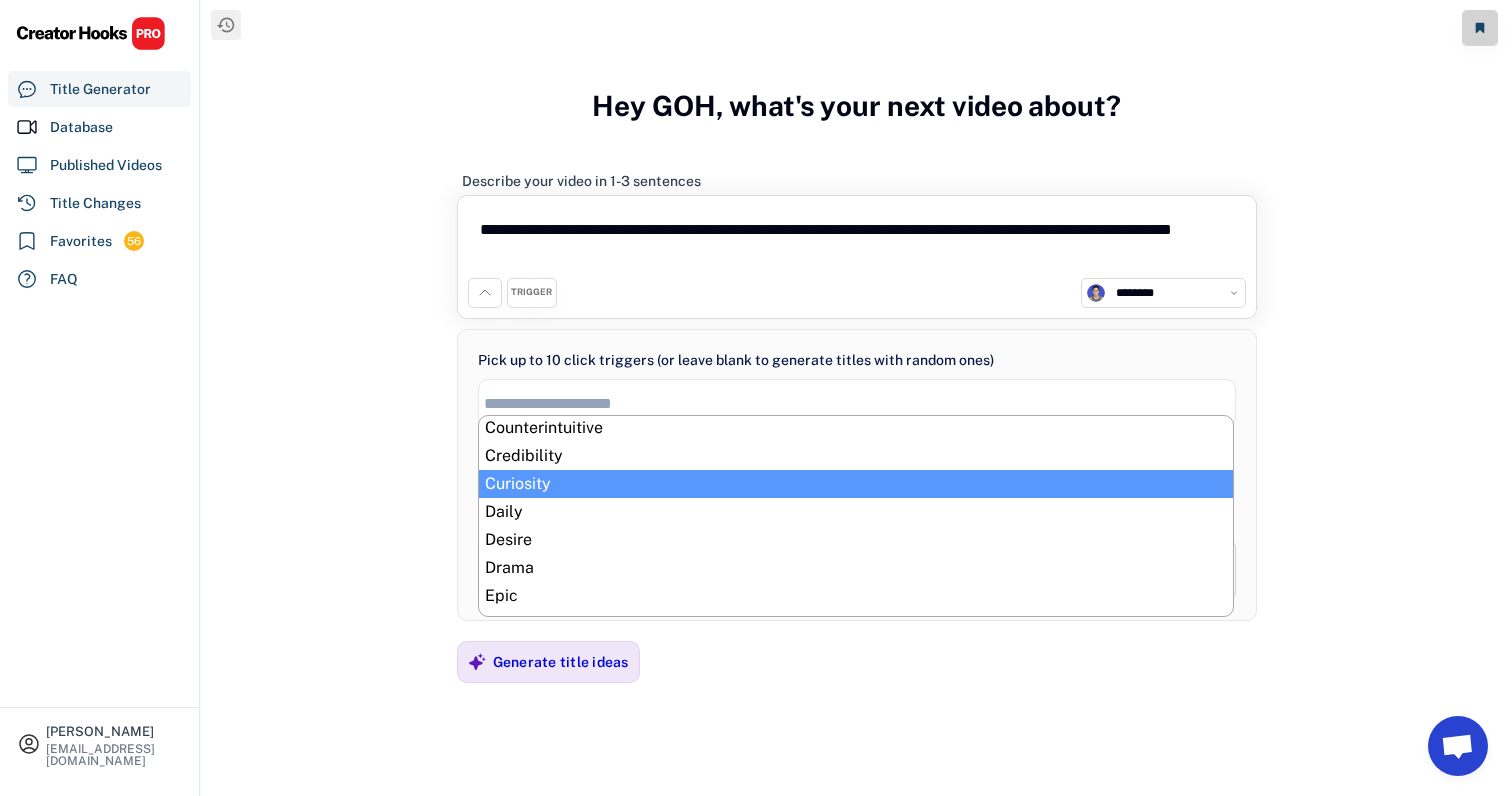 select on "**********" 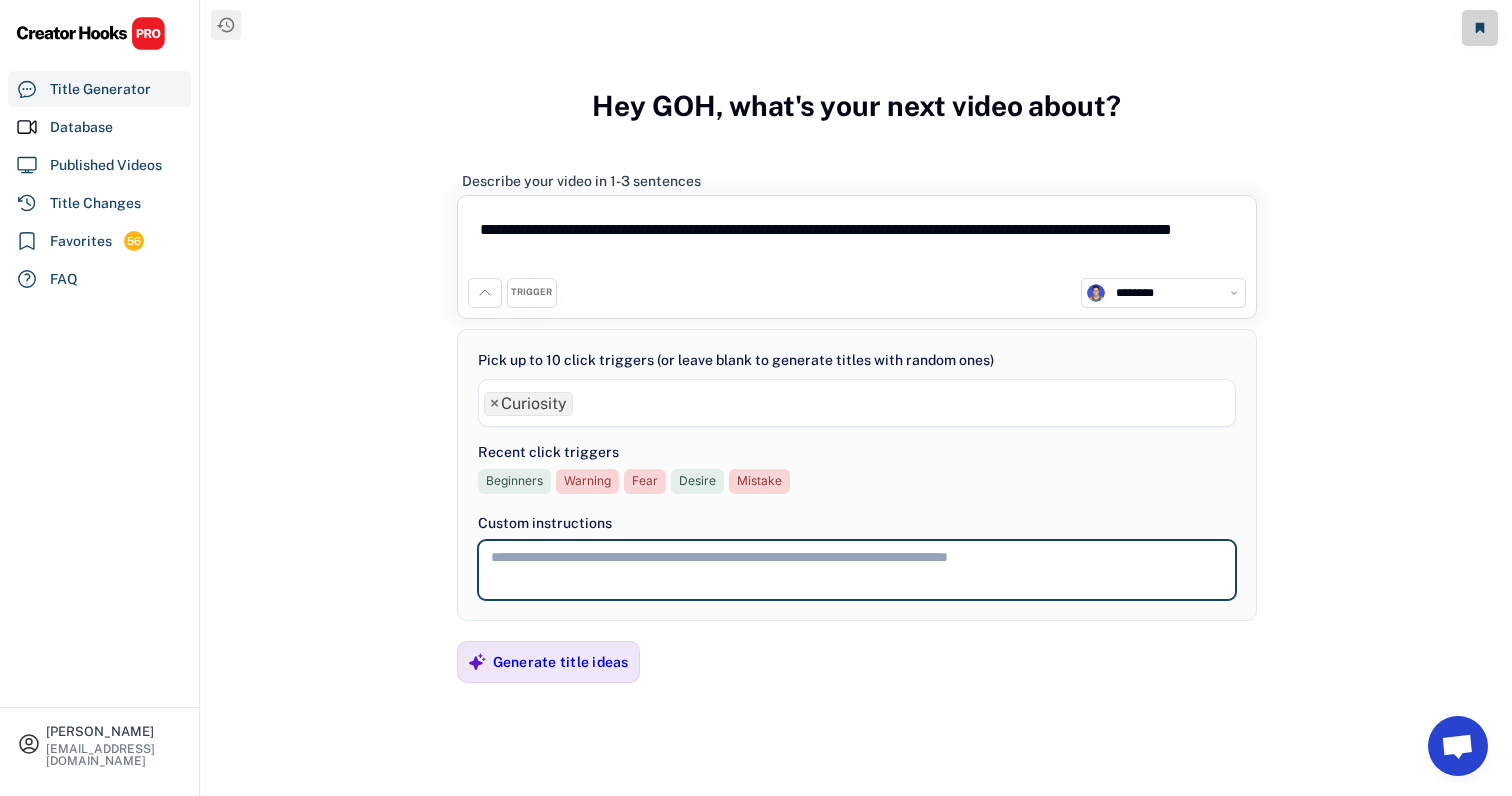 click at bounding box center [857, 570] 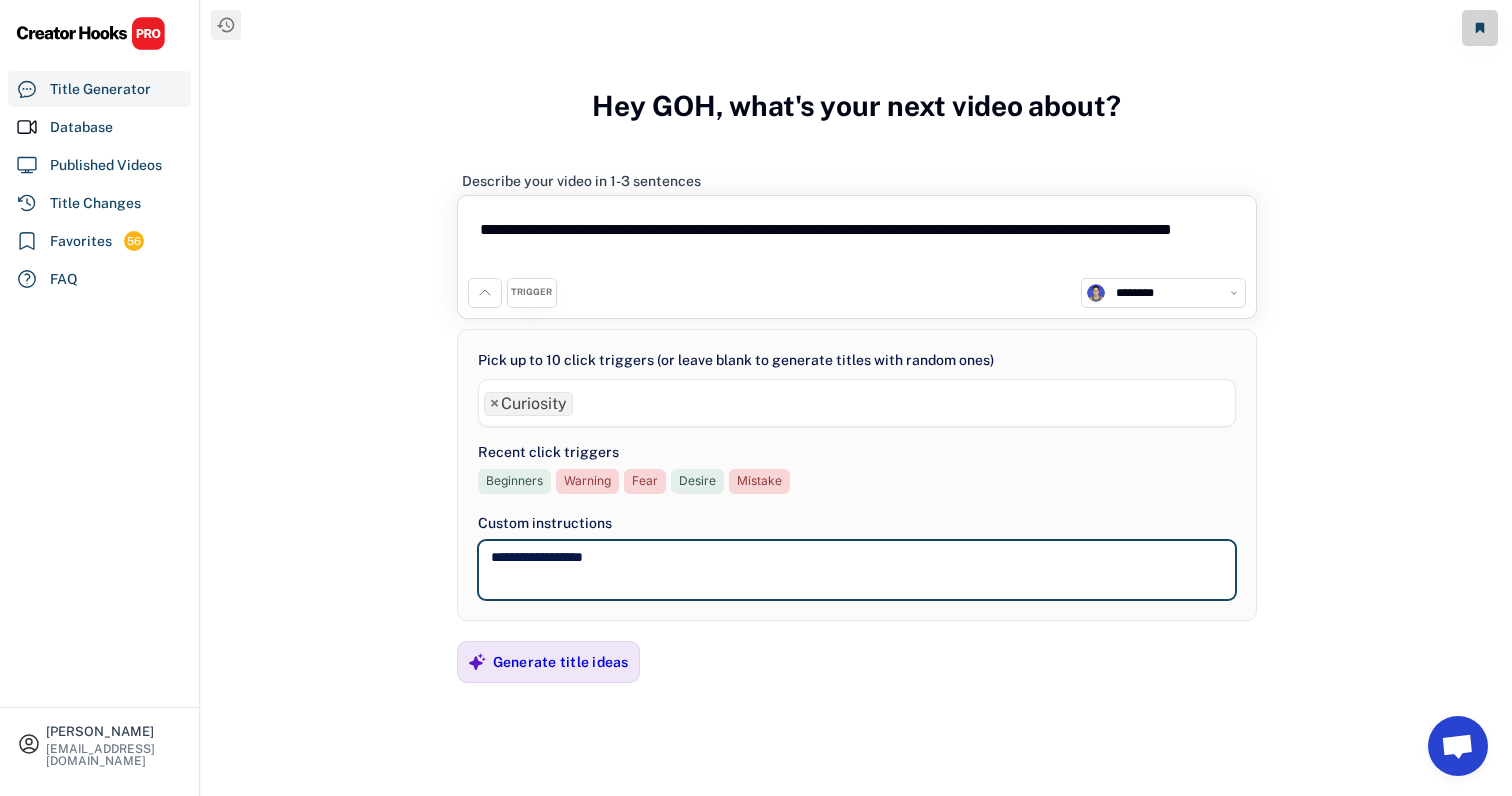 type on "**********" 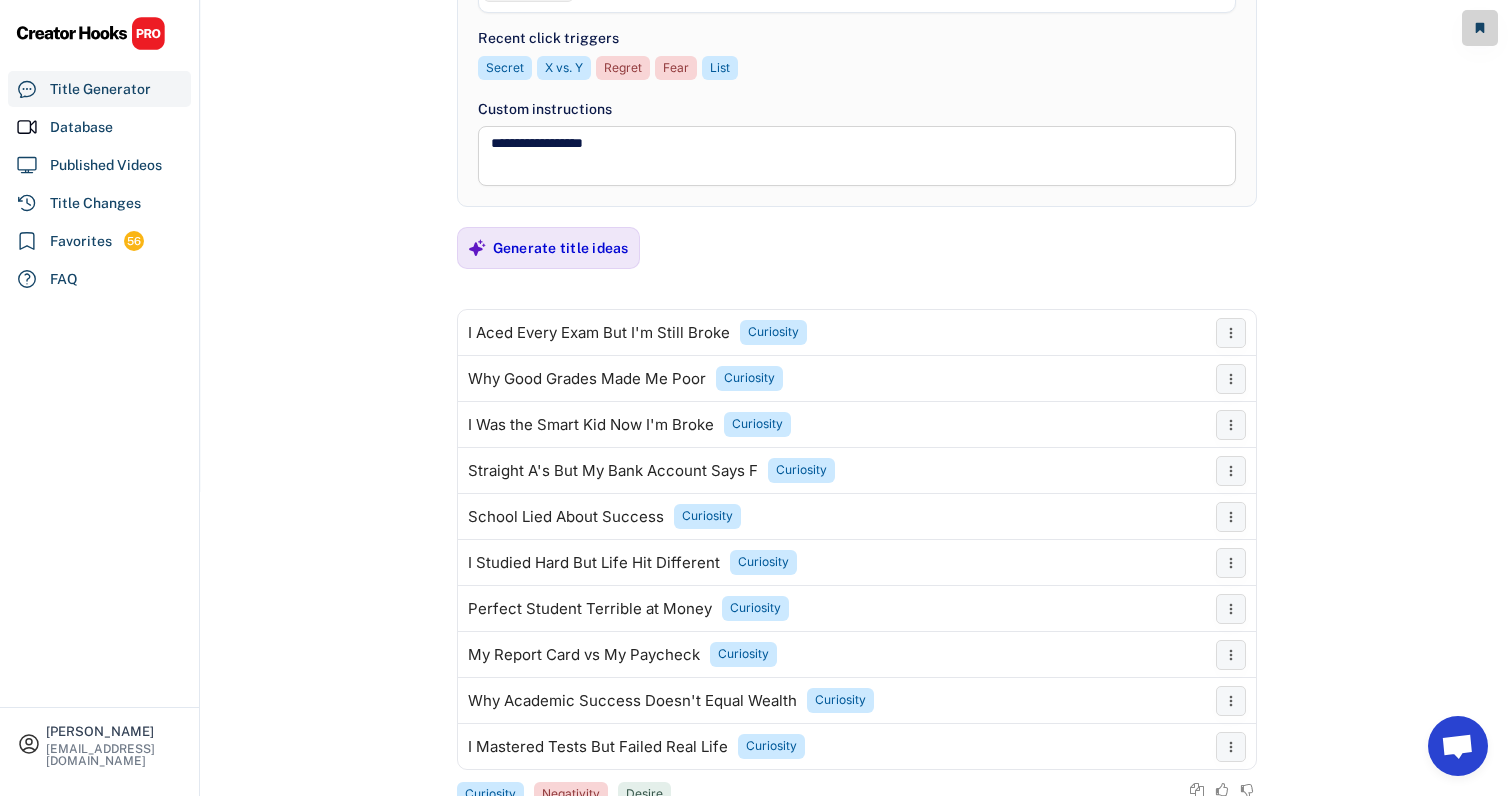 scroll, scrollTop: 302, scrollLeft: 0, axis: vertical 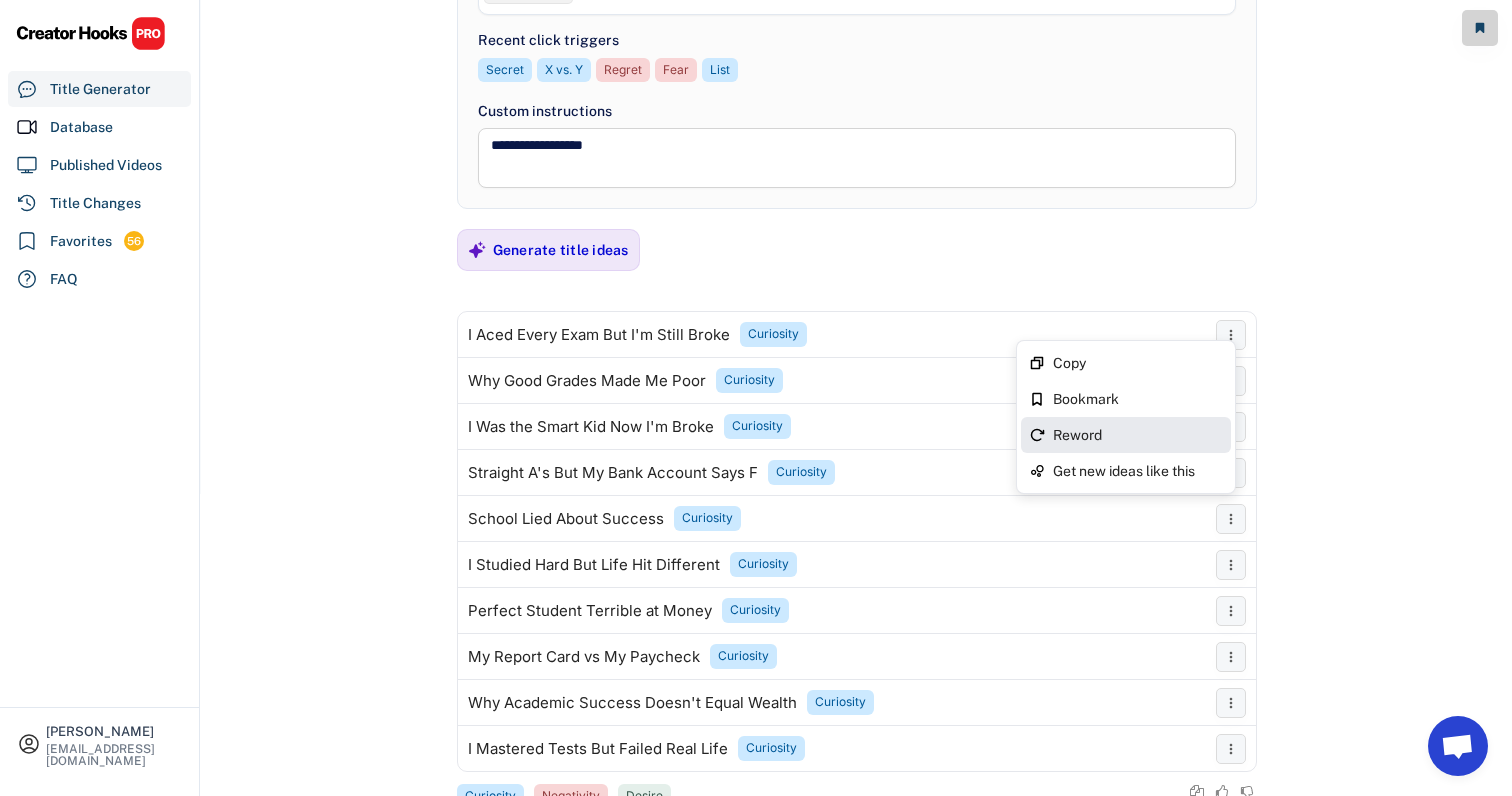 click on "Reword" at bounding box center (1138, 435) 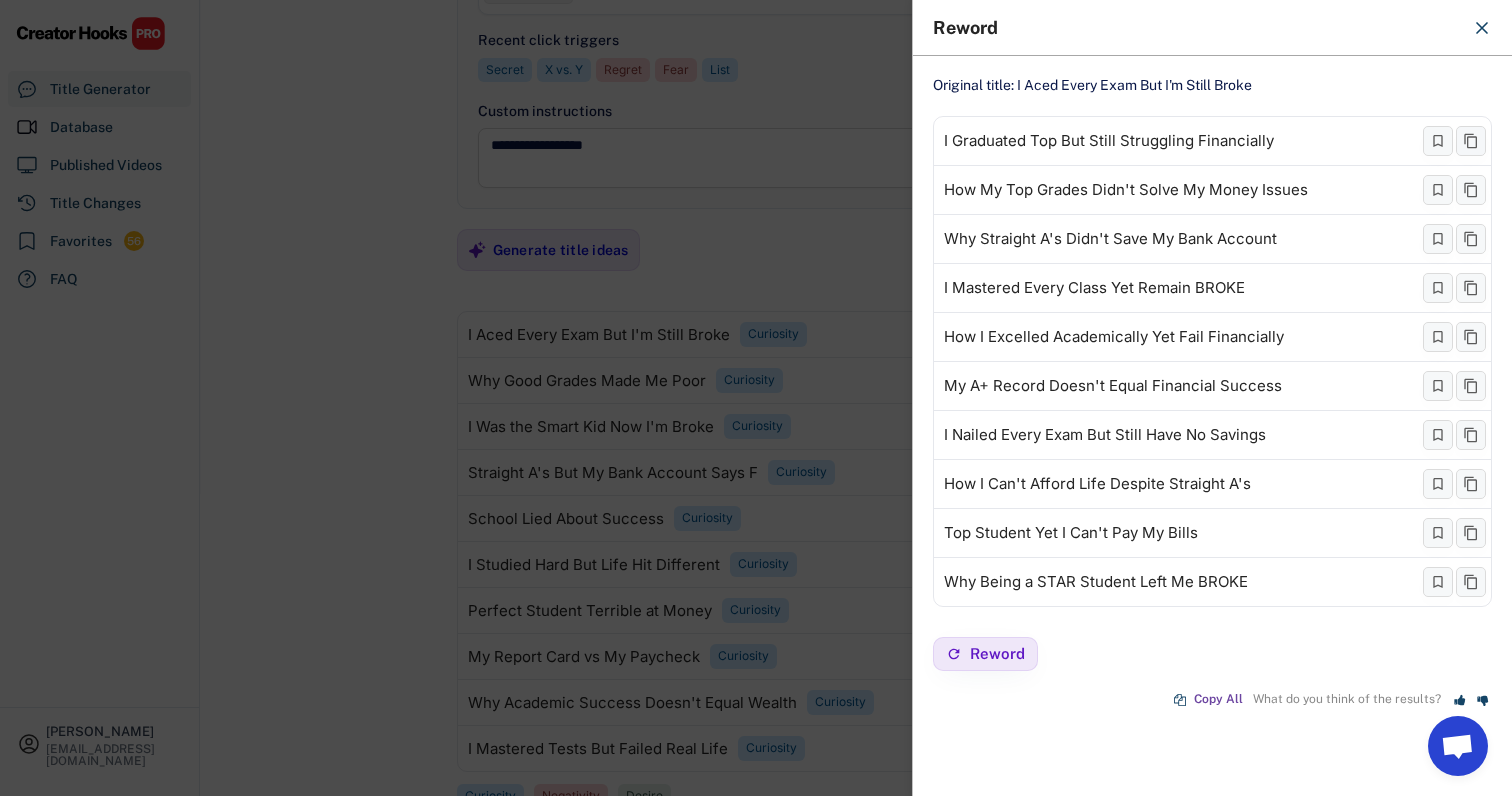 click on "Original title: I Aced Every Exam But I'm Still Broke I Graduated Top But Still Struggling Financially How My Top Grades Didn't Solve My Money Issues Why Straight A's Didn't Save My Bank Account I Mastered Every Class Yet Remain BROKE How I Excelled Academically Yet Fail Financially My A+ Record Doesn't Equal Financial Success I Nailed Every Exam But Still Have No Savings How I Can't Afford Life Despite Straight A's Top Student Yet I Can't Pay My Bills Why Being a STAR Student Left Me BROKE Reword Copy All What do you think of the results?" 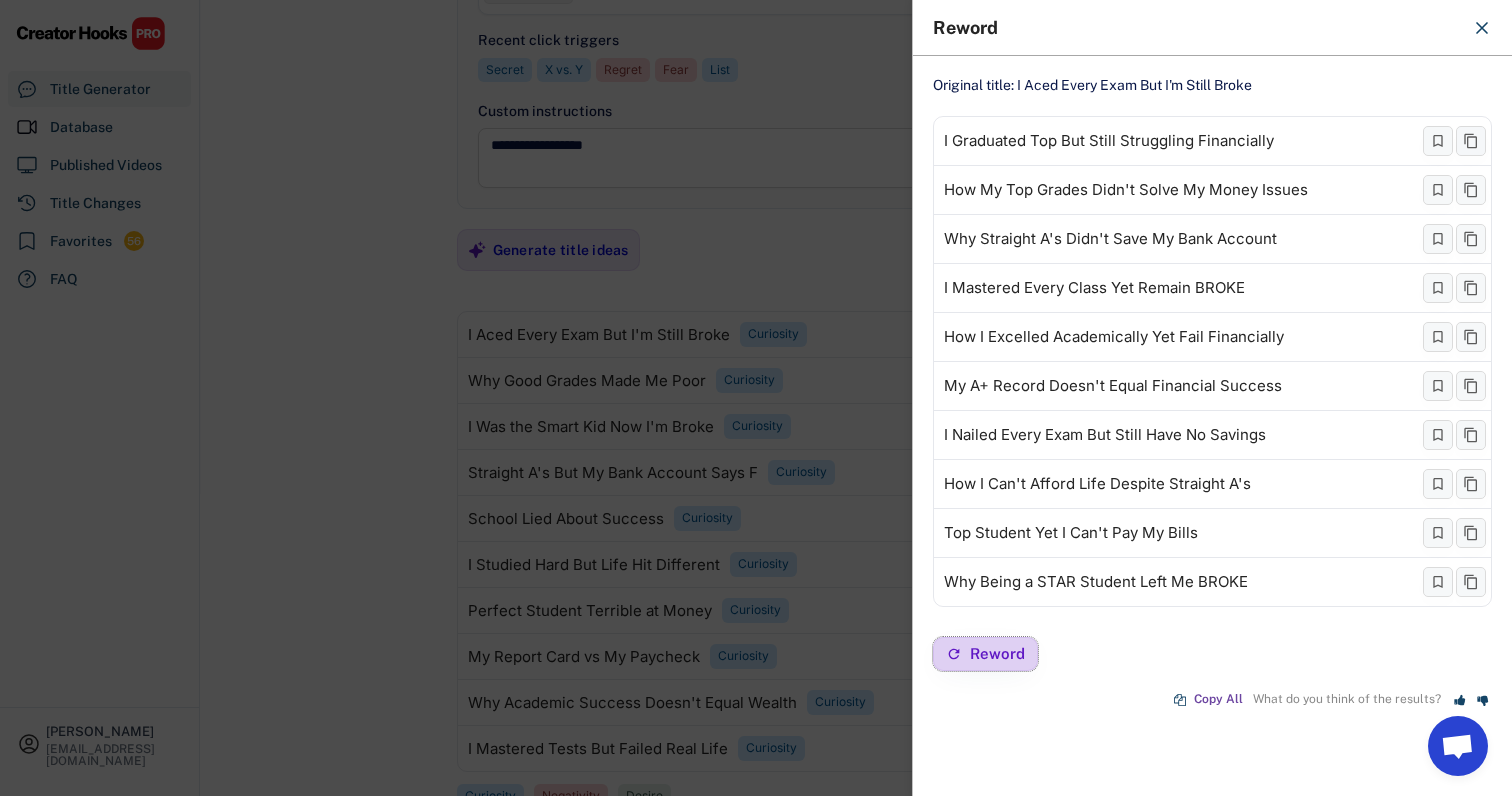 click on "Reword" at bounding box center (985, 654) 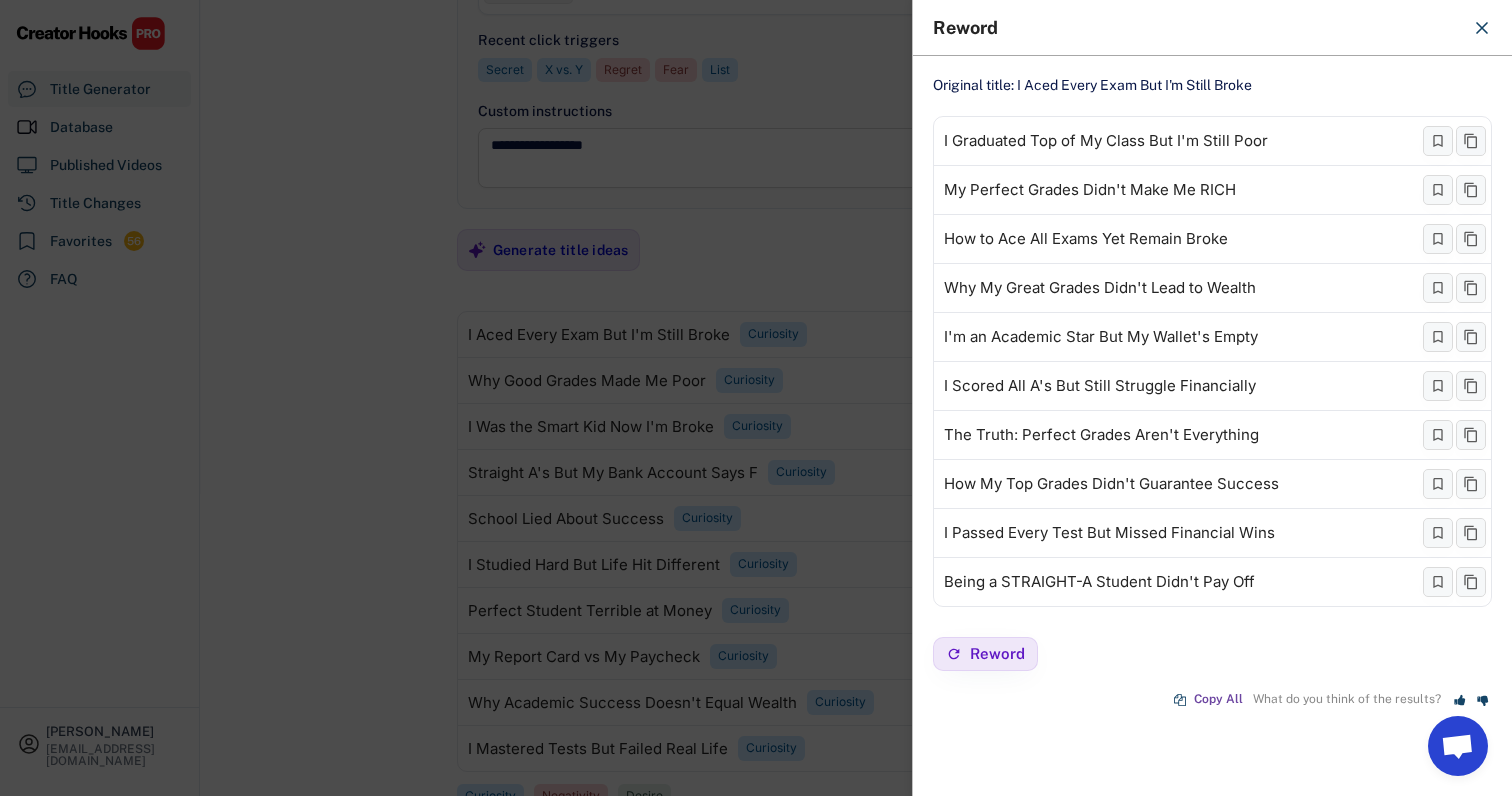 click at bounding box center (756, 398) 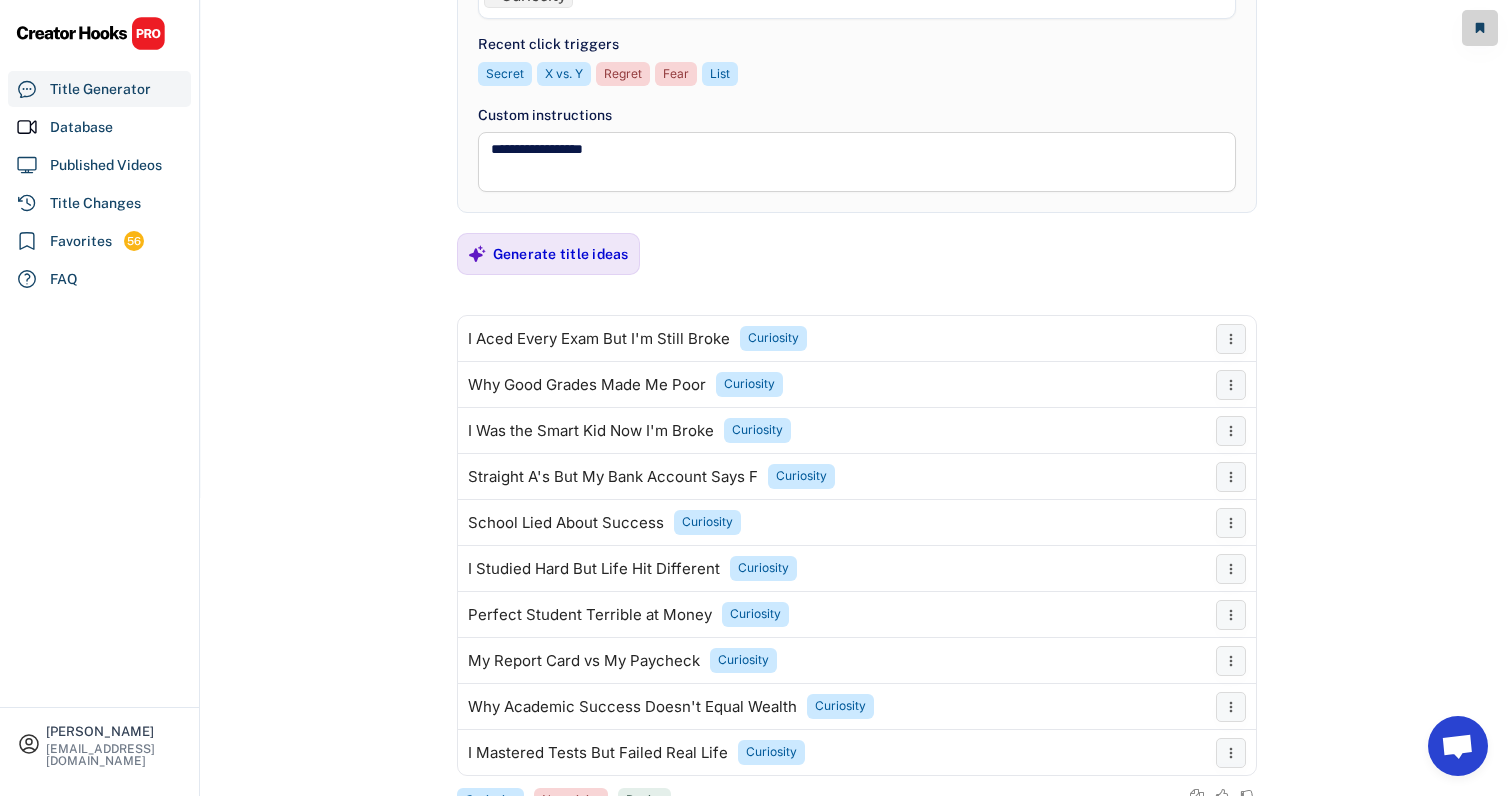 scroll, scrollTop: 275, scrollLeft: 0, axis: vertical 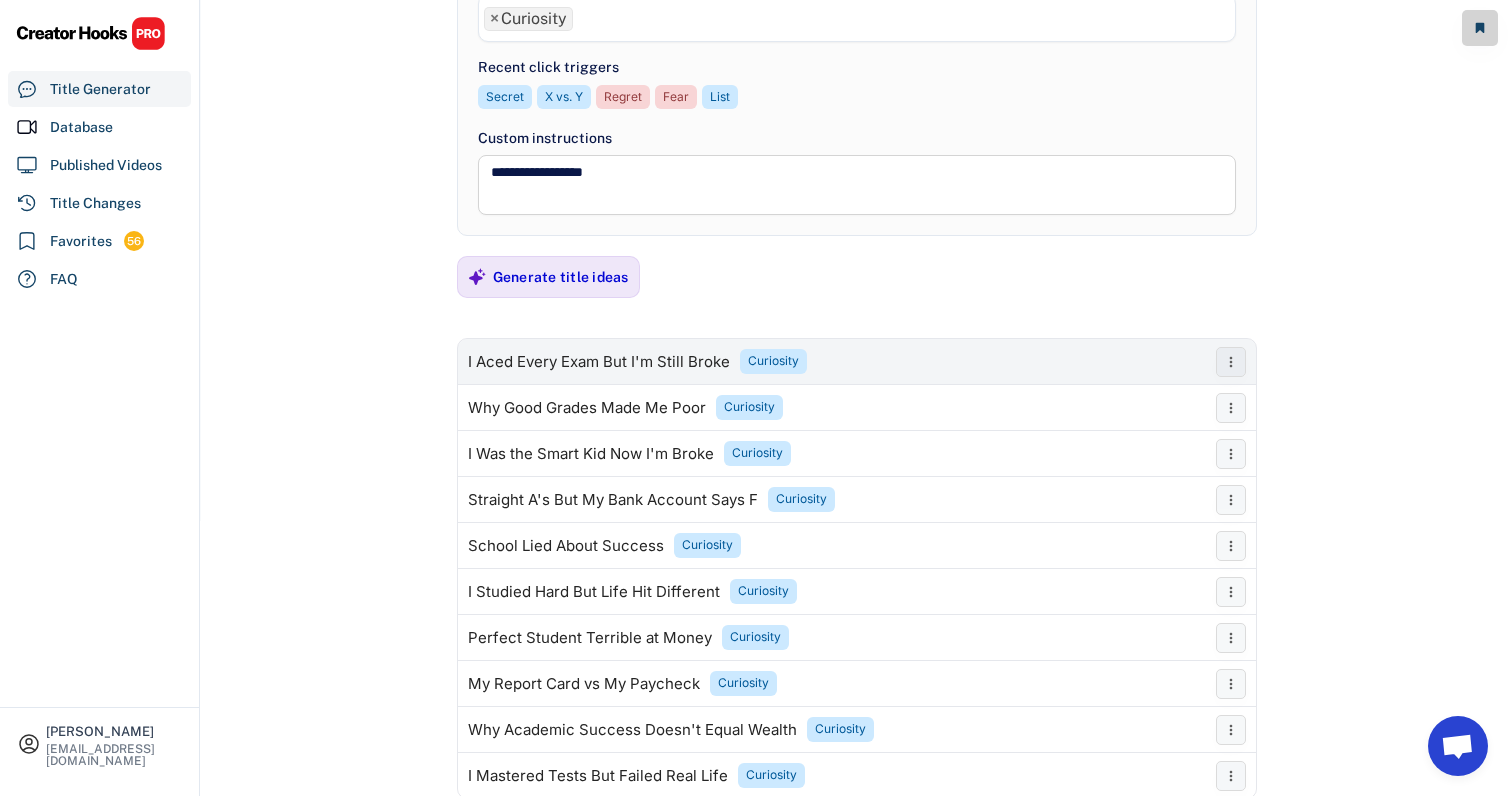click on "I Aced Every Exam But I'm Still Broke" at bounding box center [599, 362] 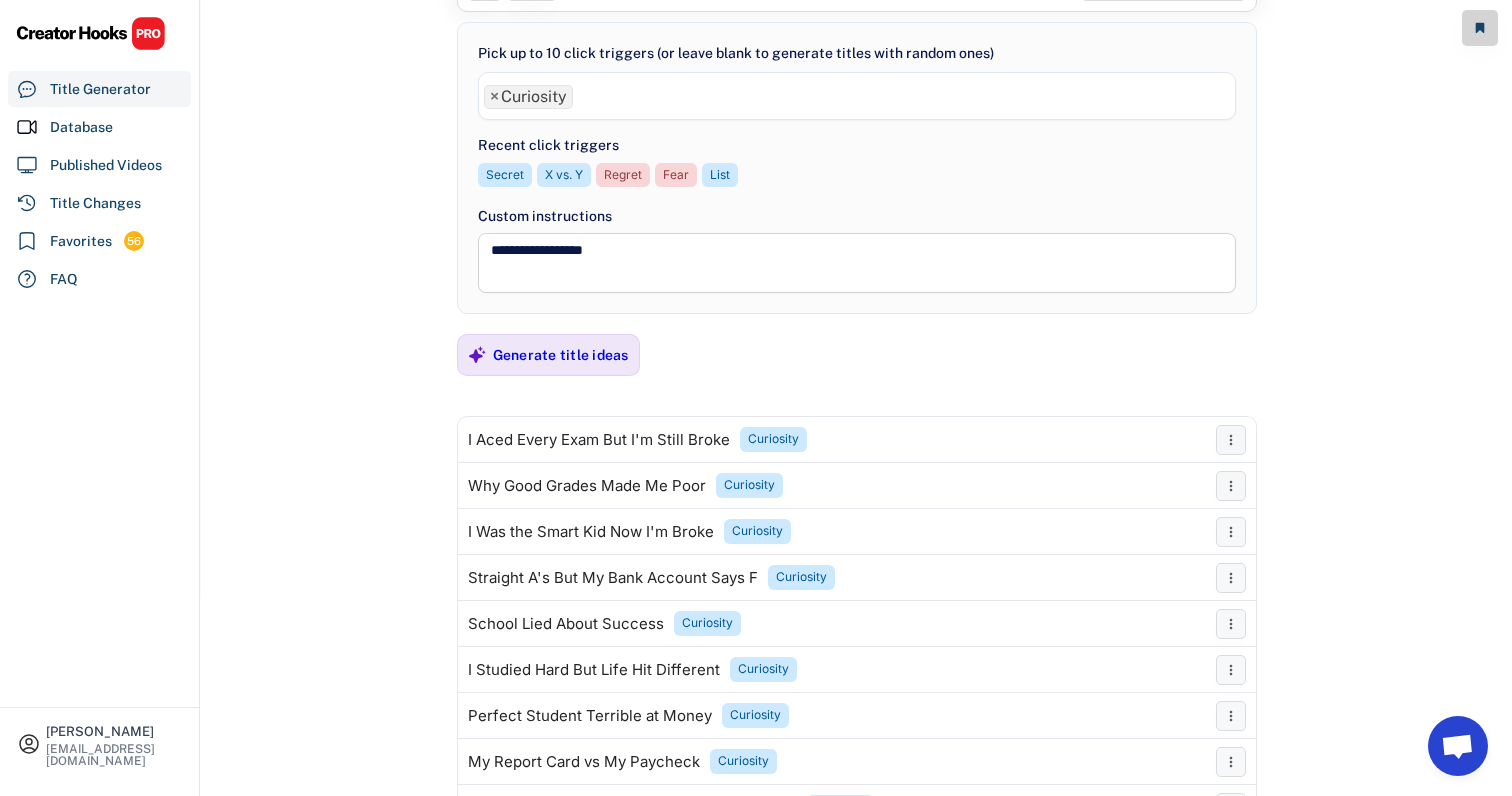 scroll, scrollTop: 205, scrollLeft: 0, axis: vertical 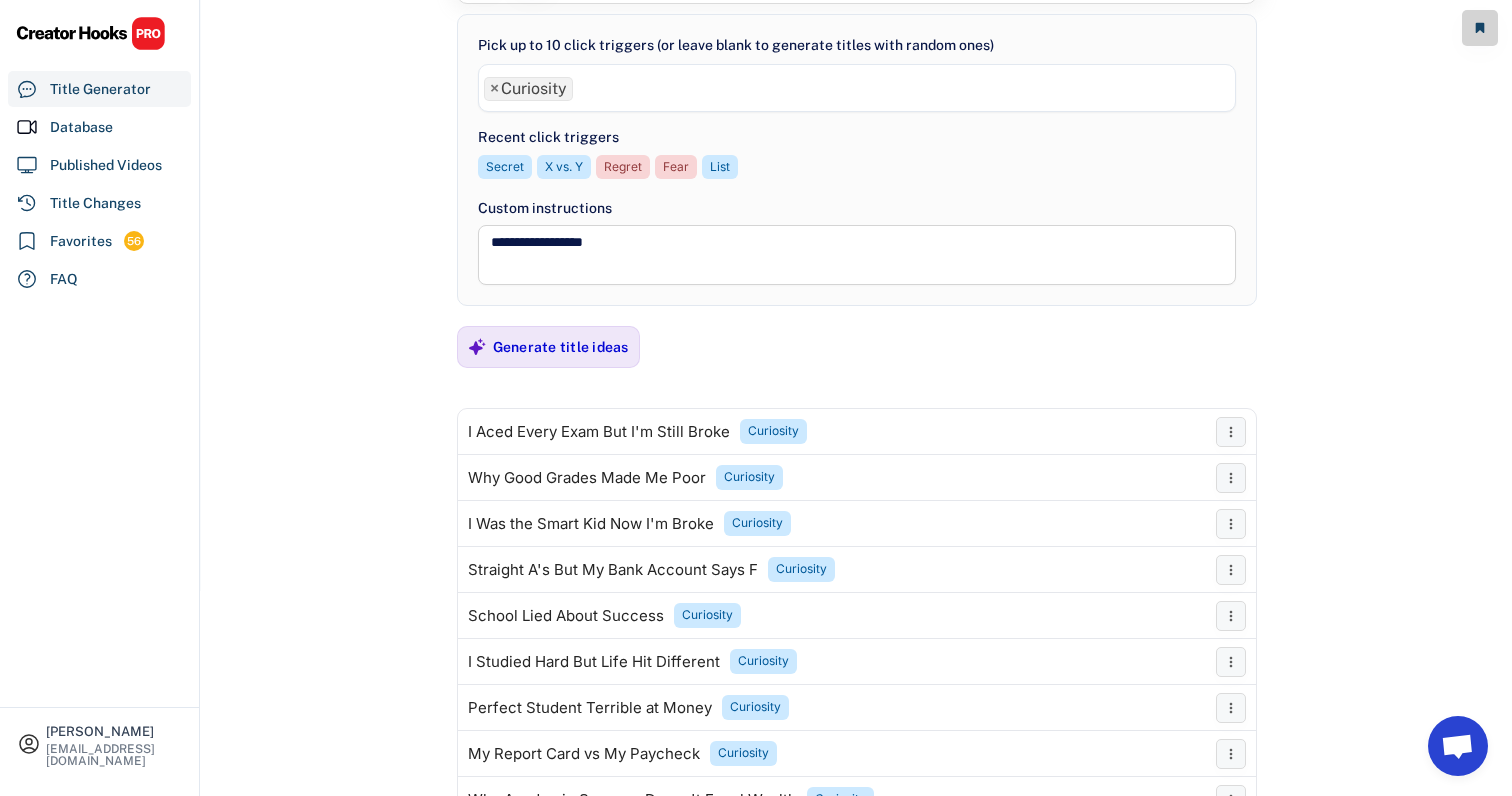 click on "×" at bounding box center [494, 89] 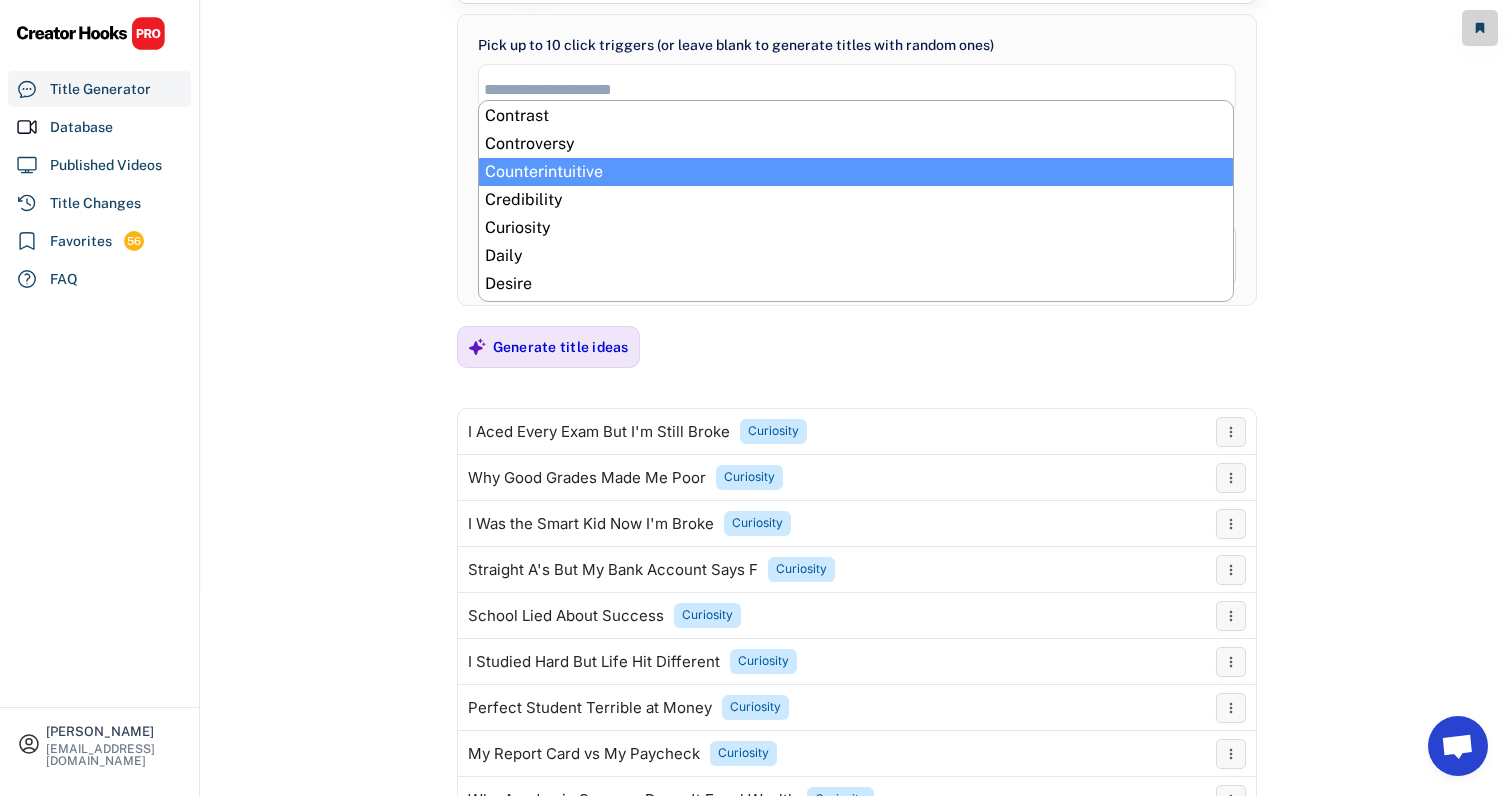 scroll, scrollTop: 169, scrollLeft: 0, axis: vertical 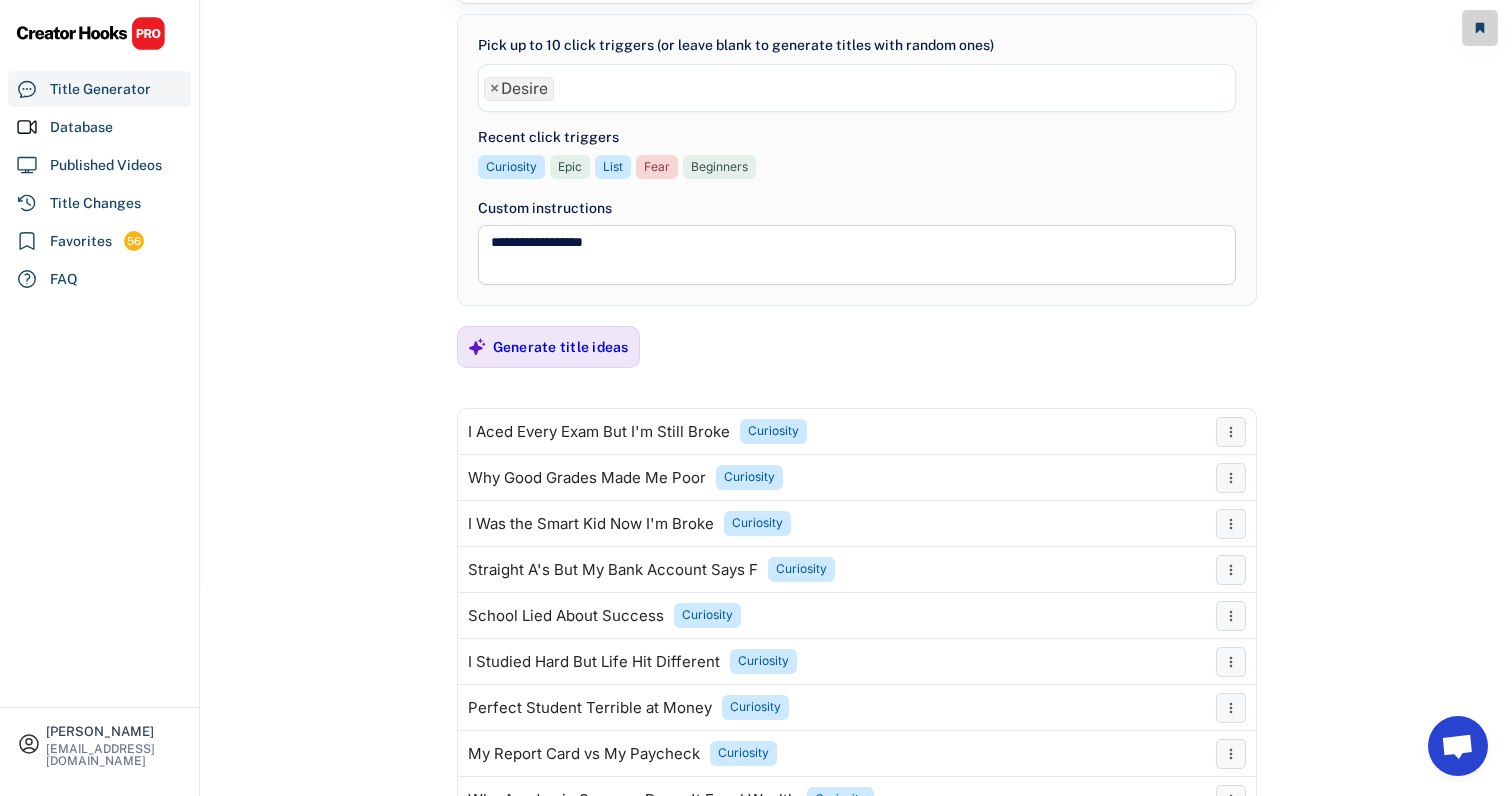 click on "Generate title ideas" at bounding box center (561, 347) 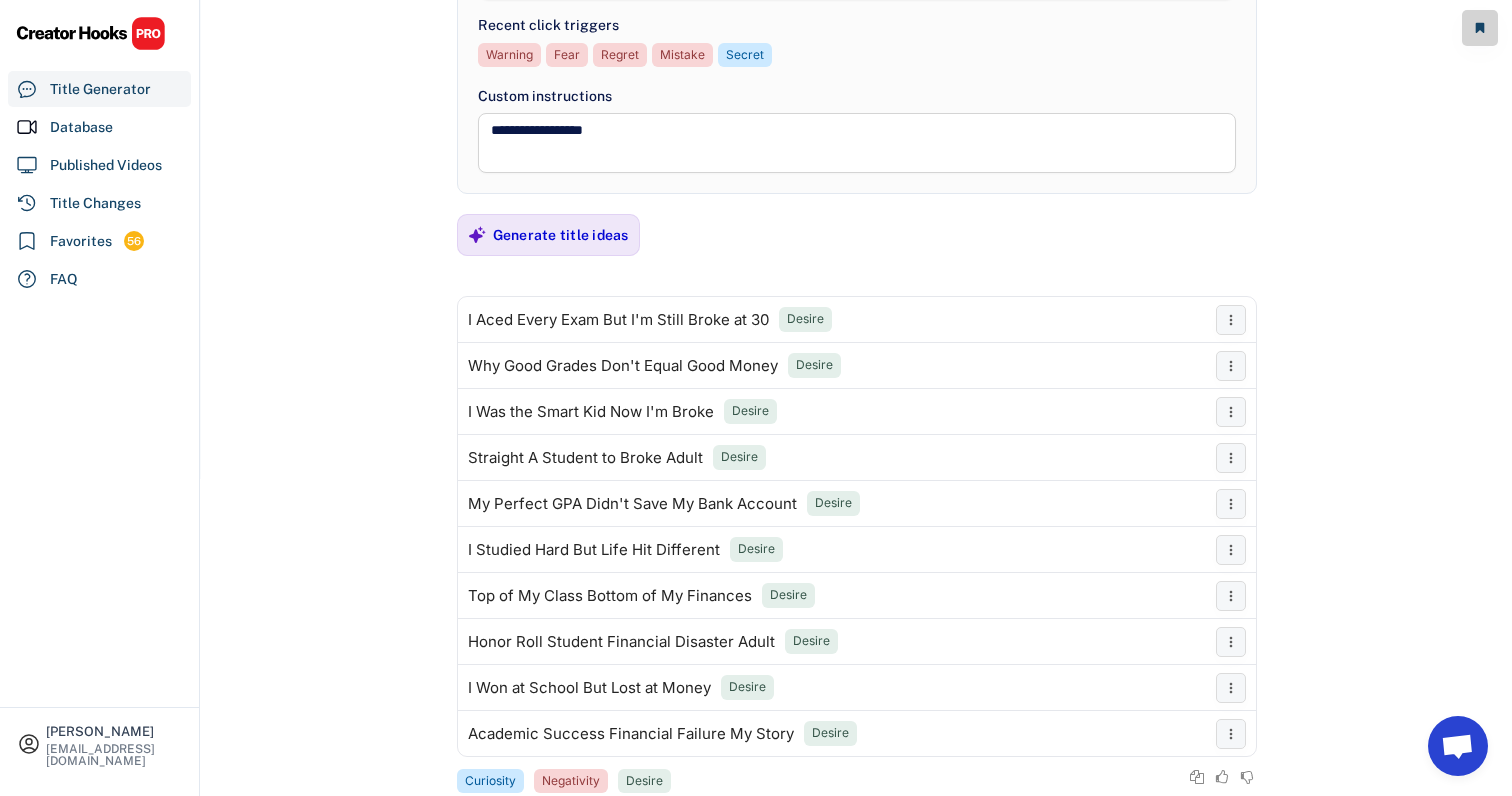 scroll, scrollTop: 324, scrollLeft: 0, axis: vertical 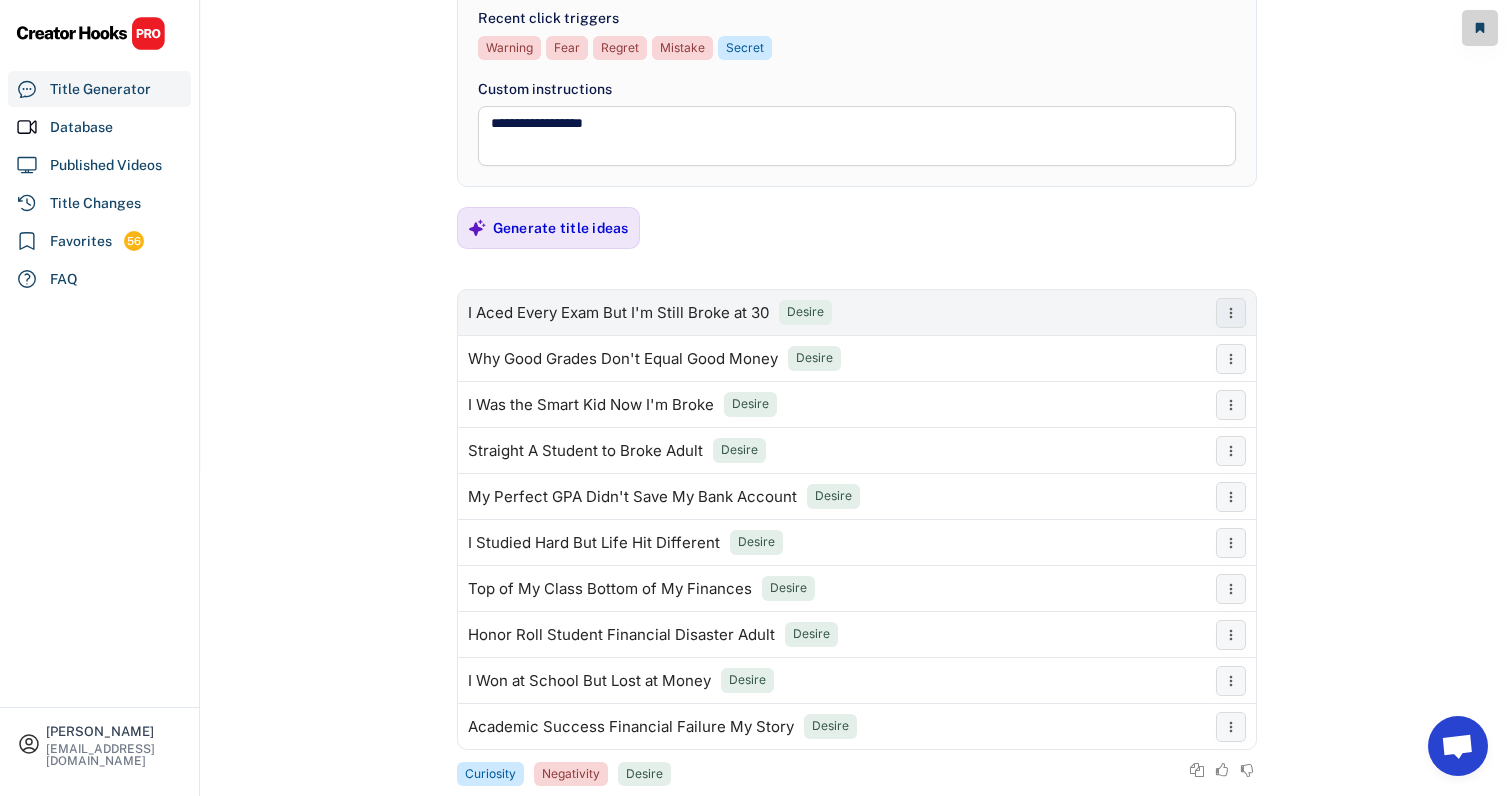 click on "I Aced Every Exam But I'm Still Broke at 30" at bounding box center (618, 313) 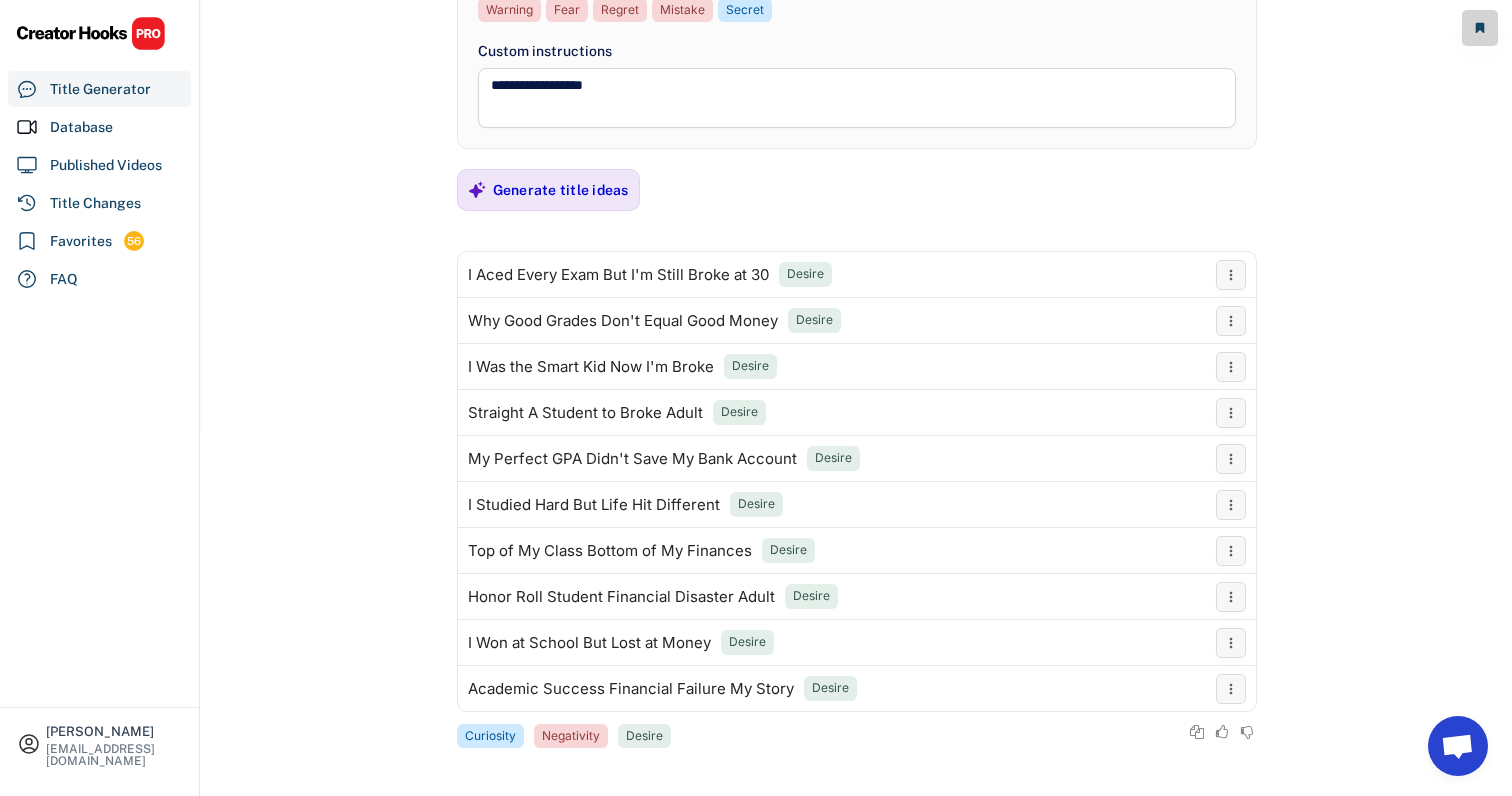 scroll, scrollTop: 366, scrollLeft: 0, axis: vertical 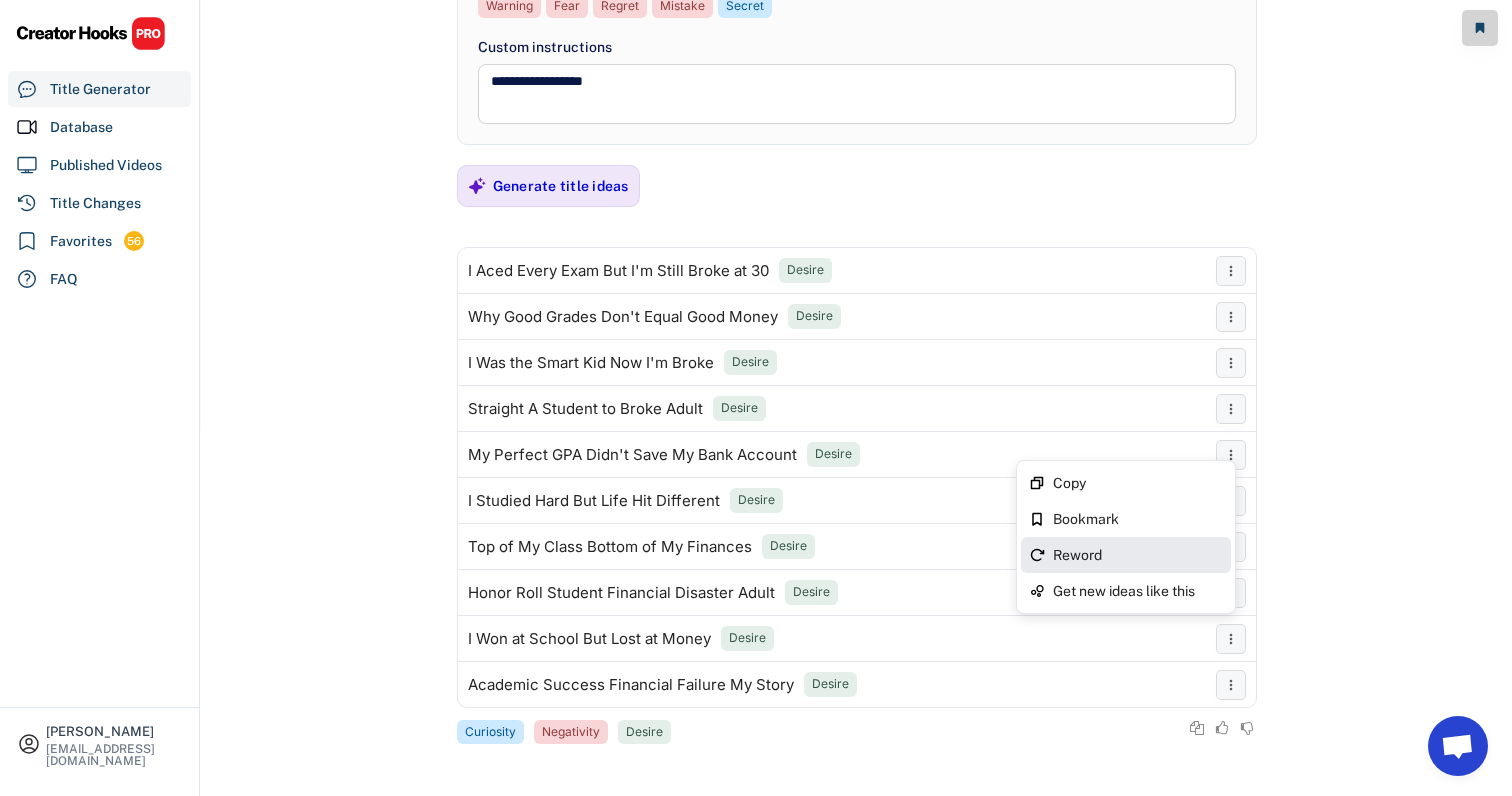 click on "Reword" at bounding box center [1126, 555] 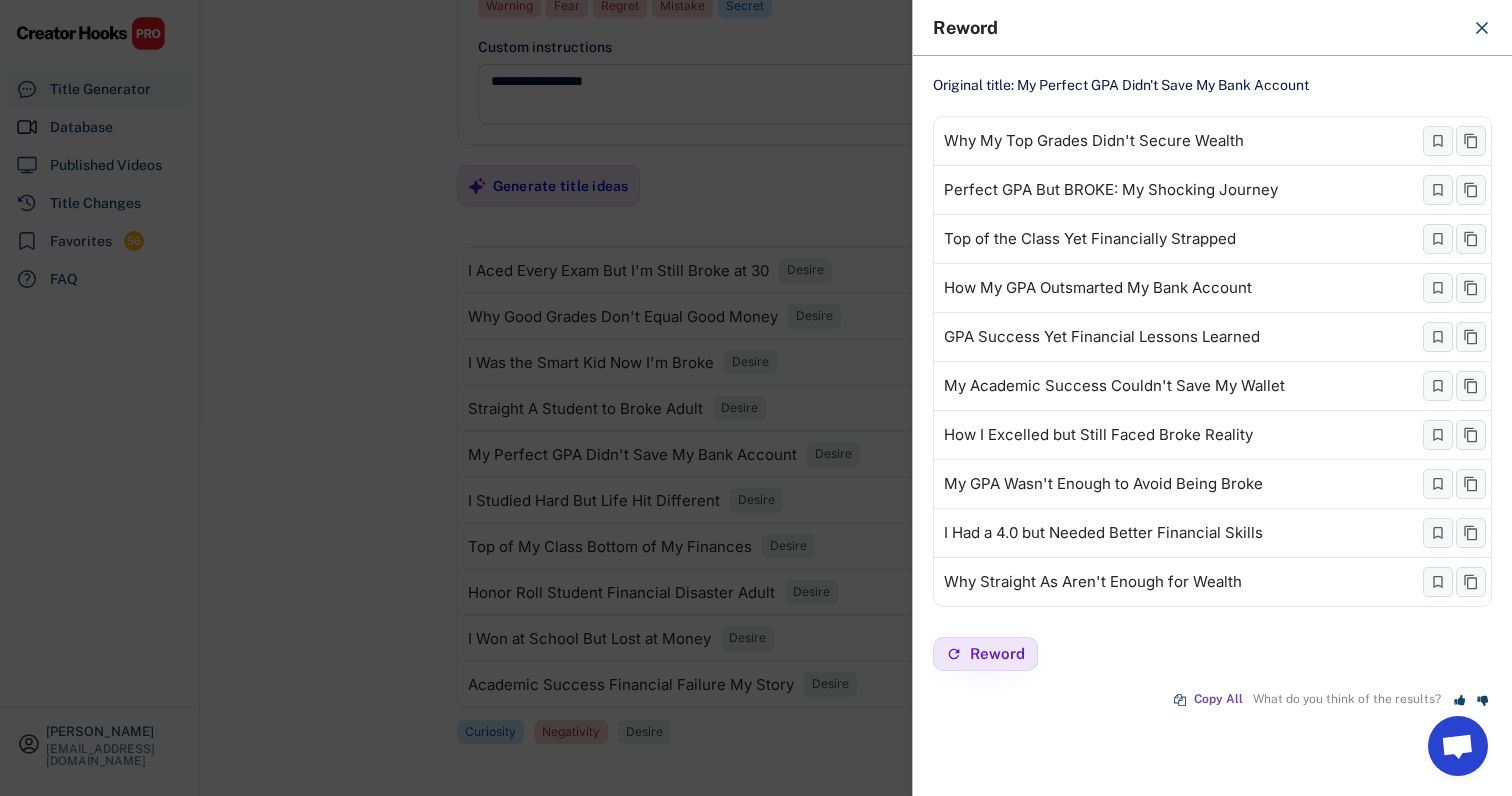 click at bounding box center [756, 398] 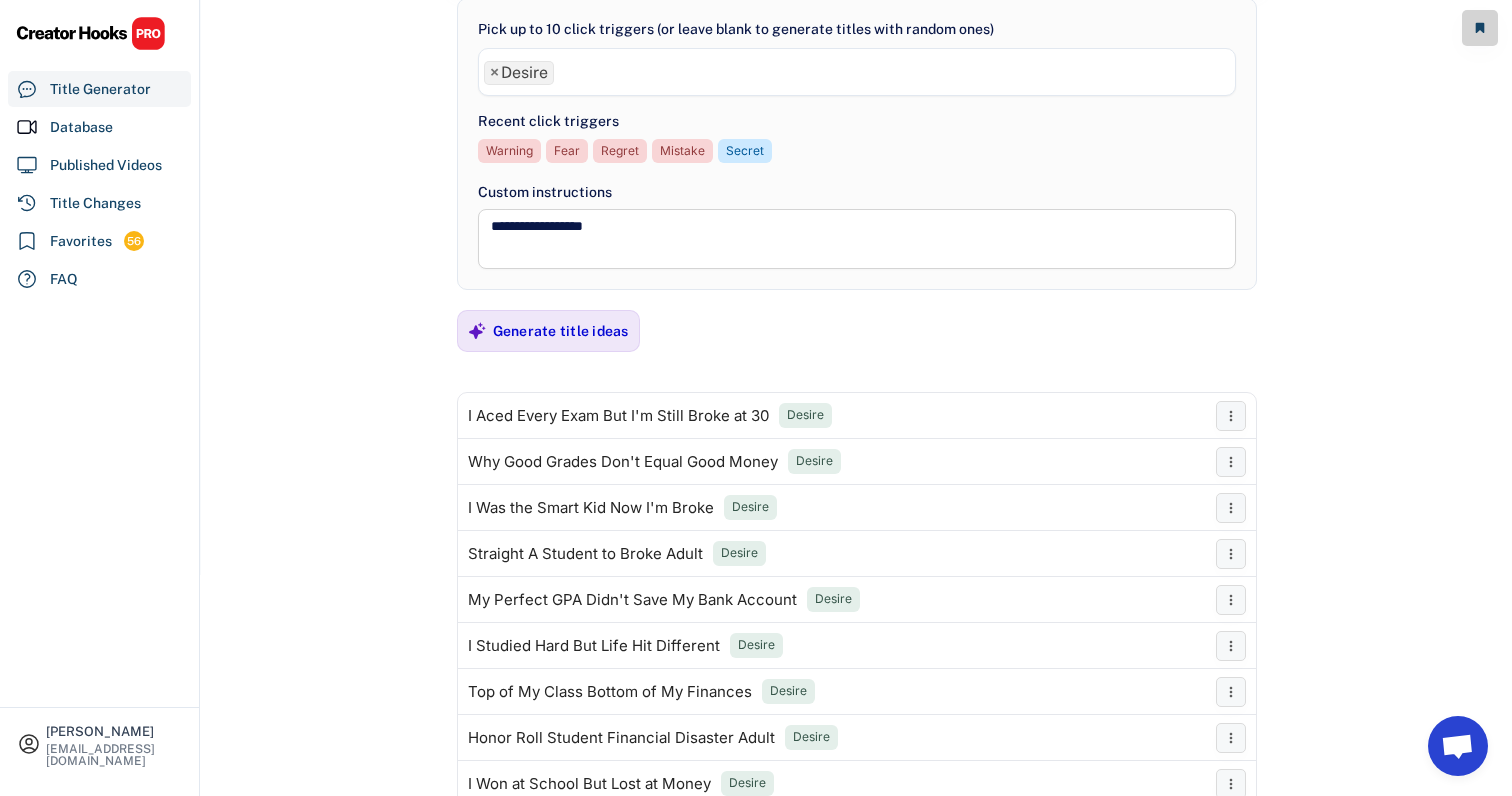 scroll, scrollTop: 212, scrollLeft: 0, axis: vertical 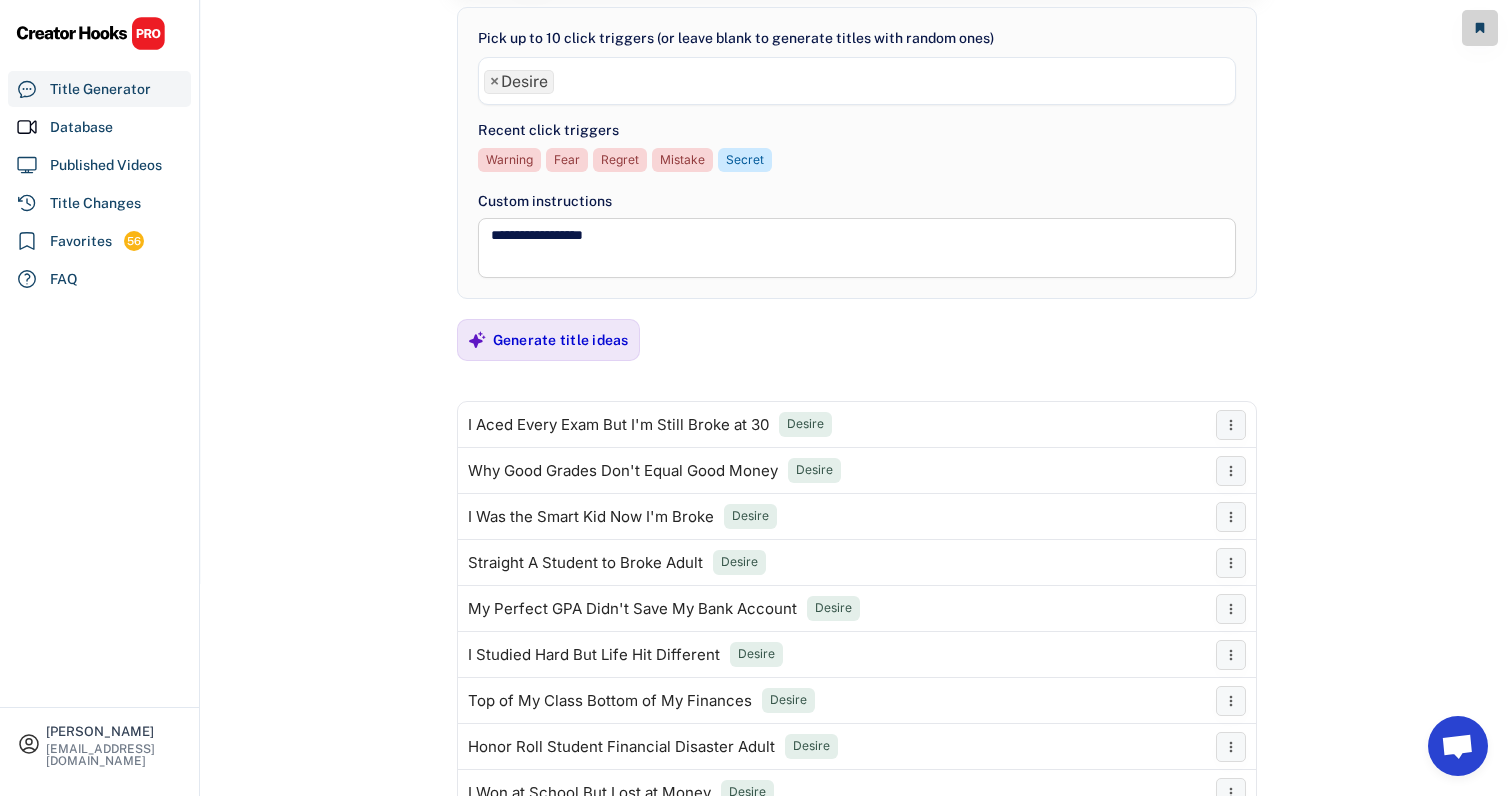 click on "× Desire" at bounding box center (519, 82) 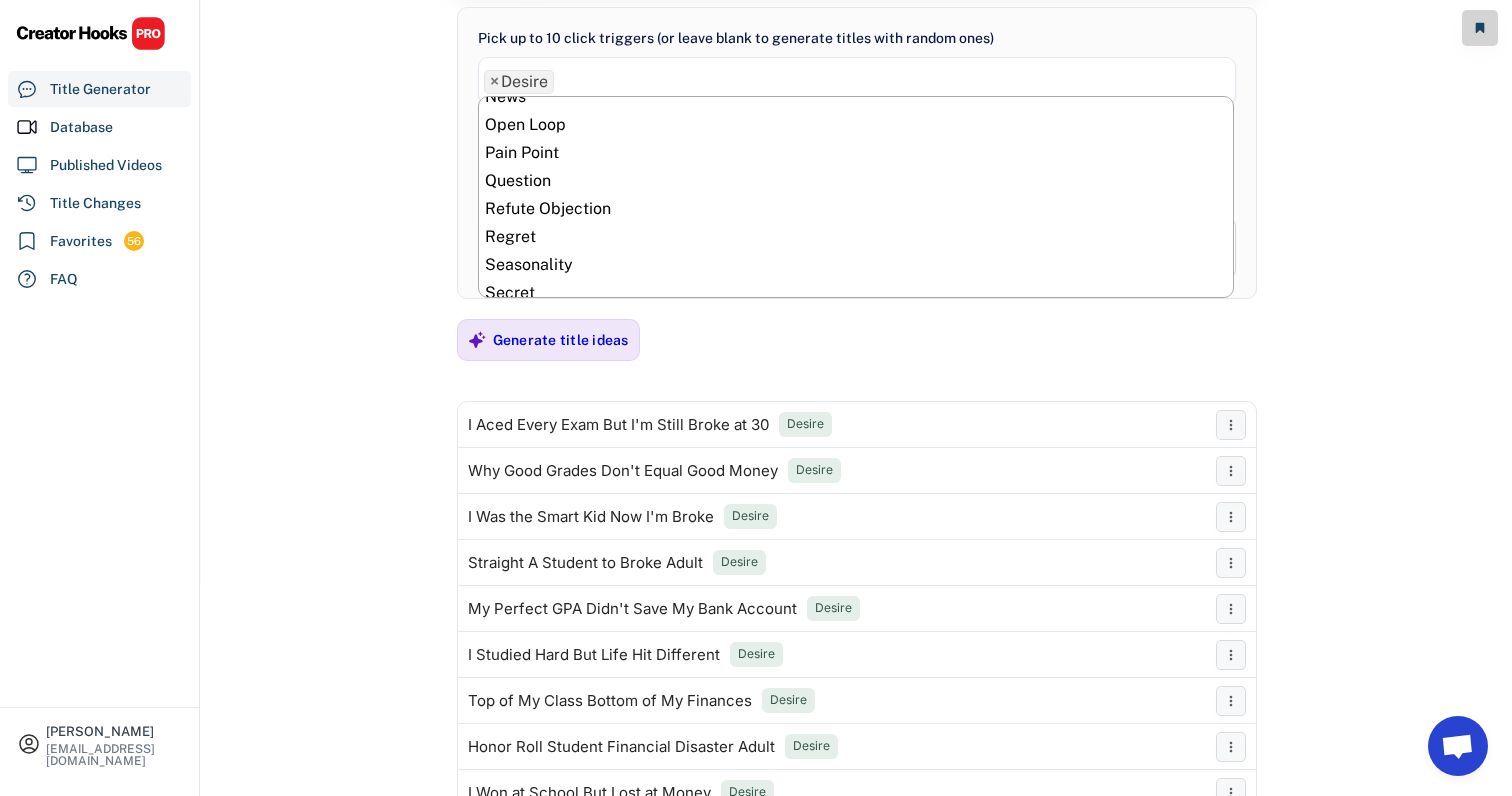 scroll, scrollTop: 1032, scrollLeft: 0, axis: vertical 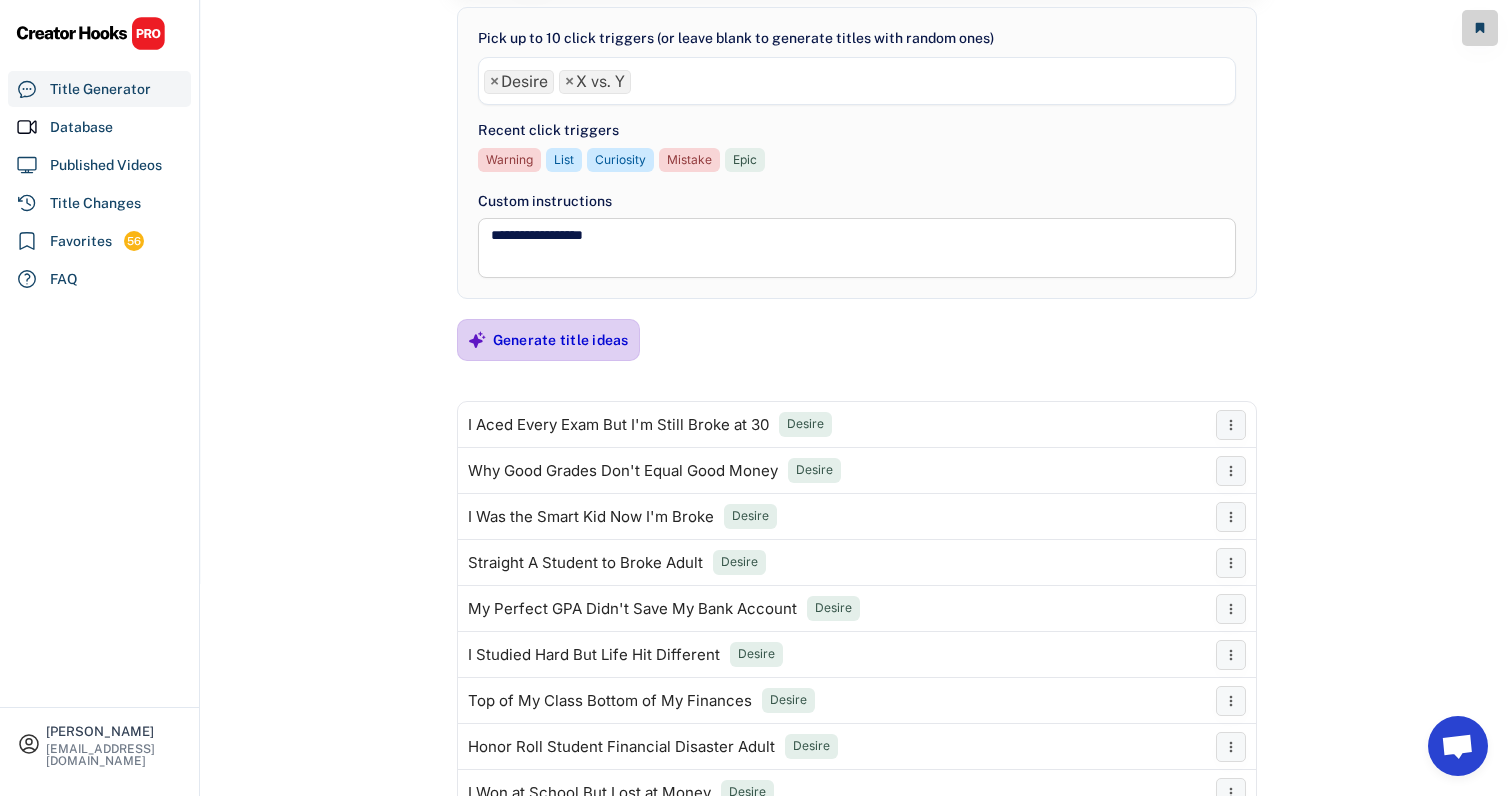 click on "Generate title ideas" at bounding box center (561, 340) 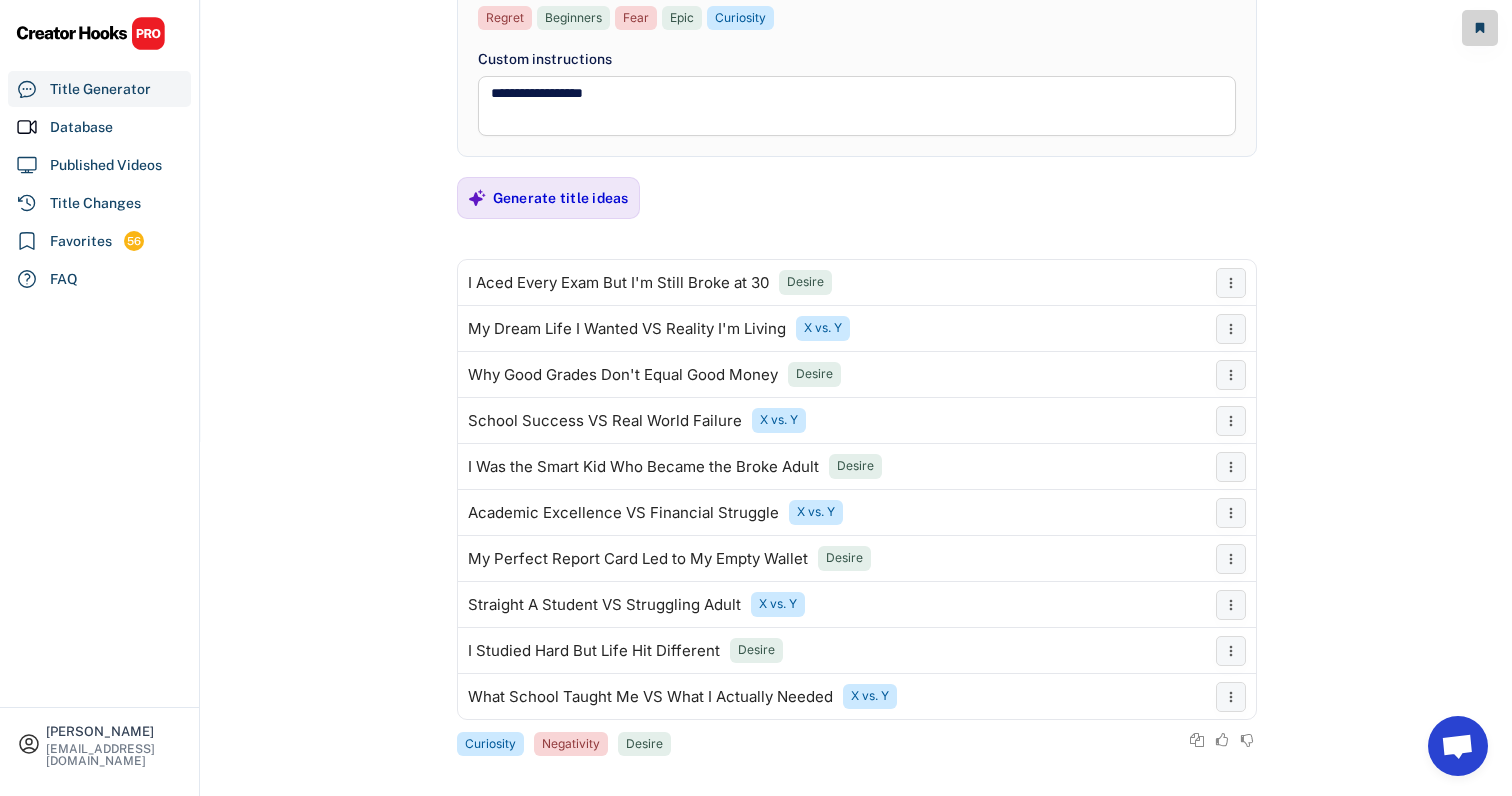 scroll, scrollTop: 366, scrollLeft: 0, axis: vertical 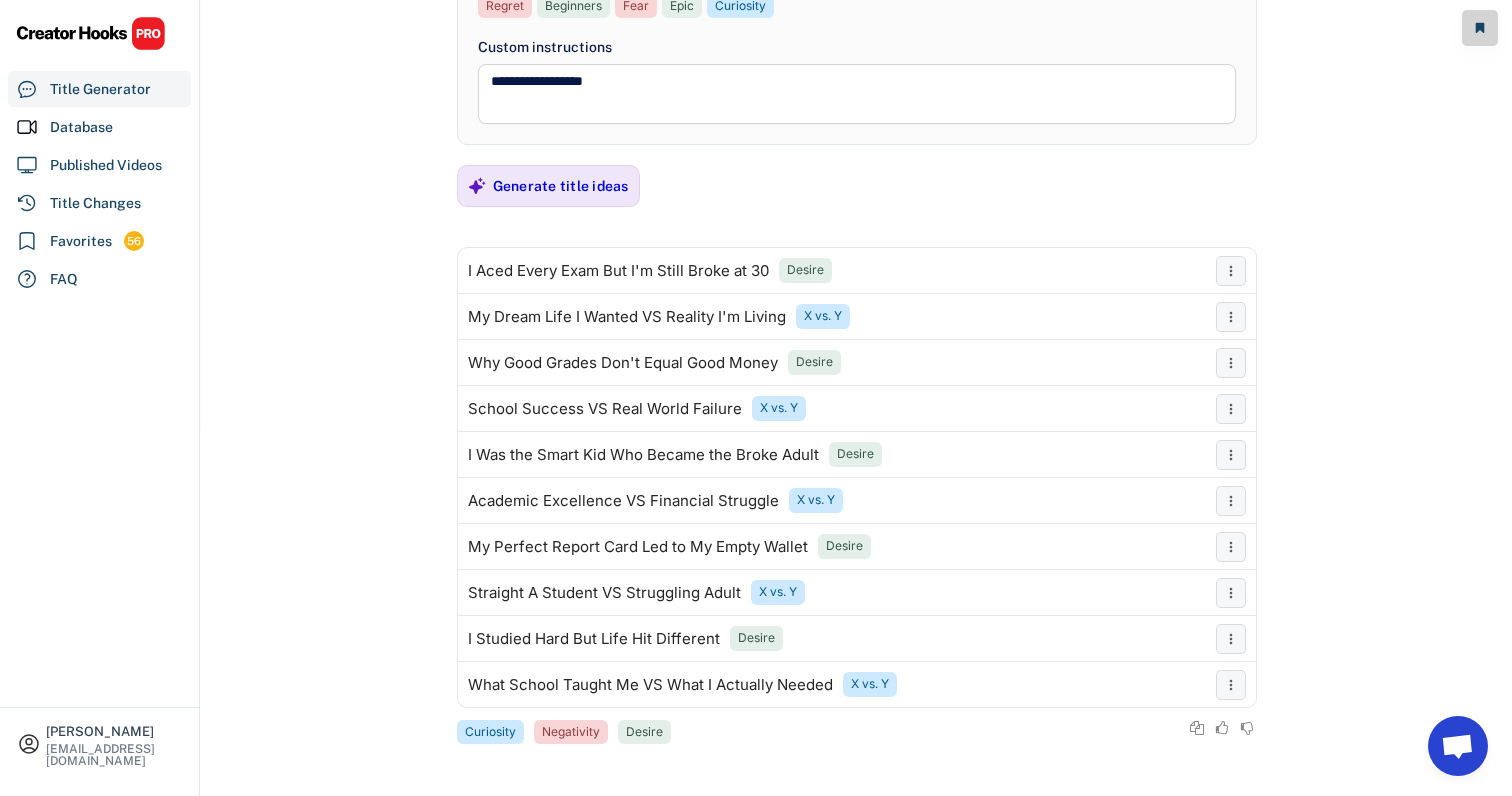 click on "**********" at bounding box center (756, 32) 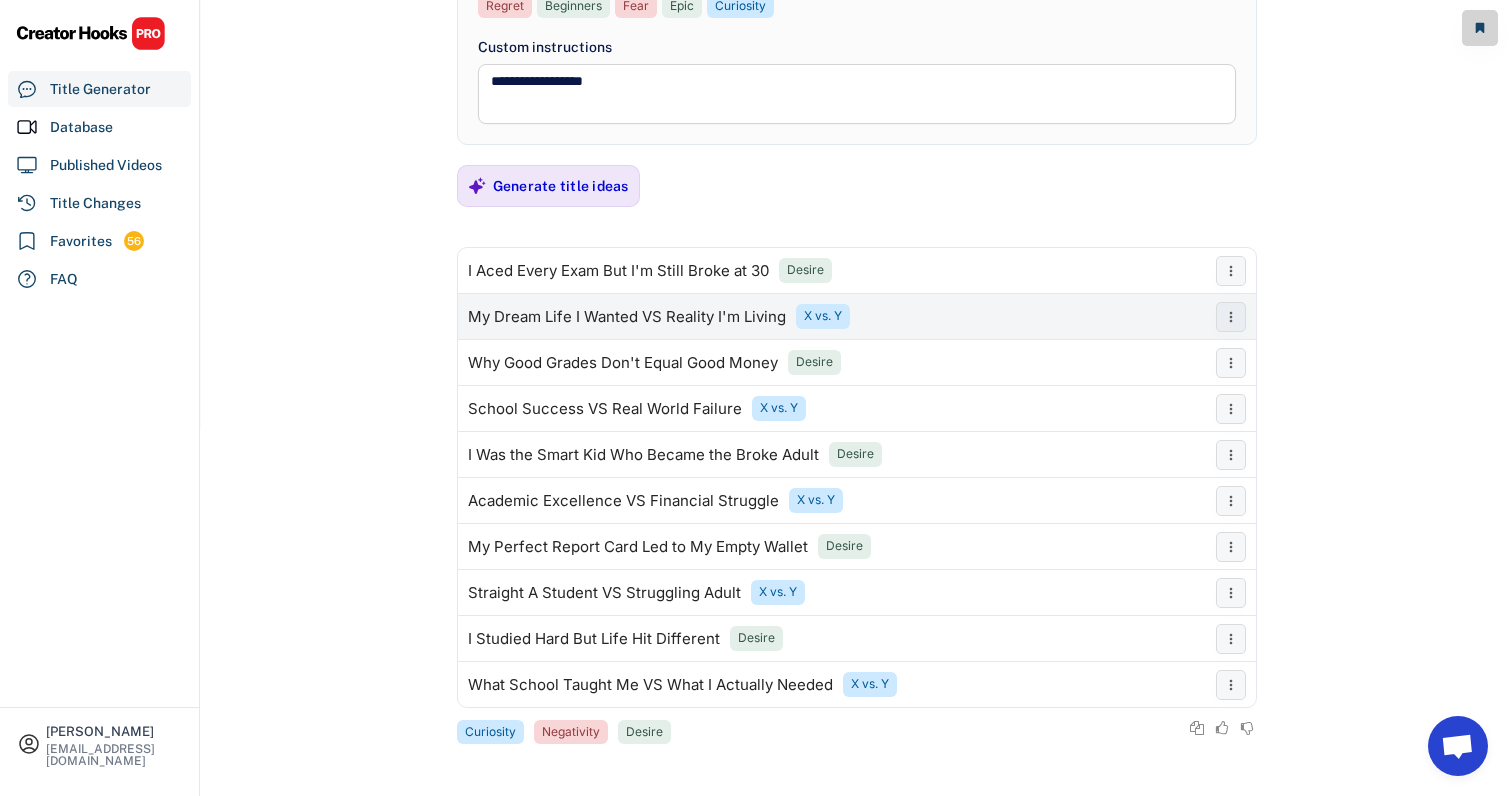 click on "My Dream Life I Wanted VS Reality I'm Living" at bounding box center (627, 317) 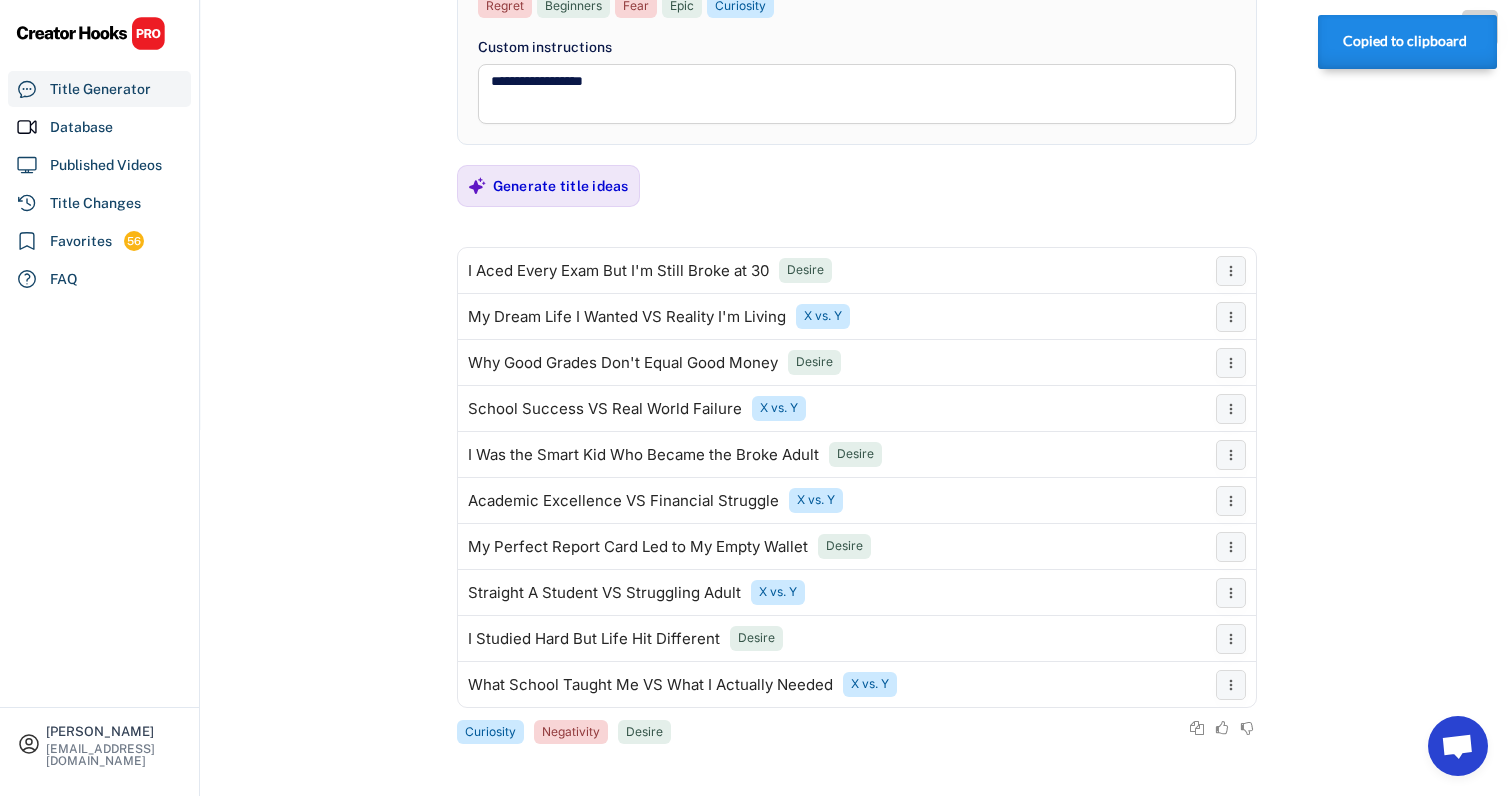 click on "**********" at bounding box center [856, 32] 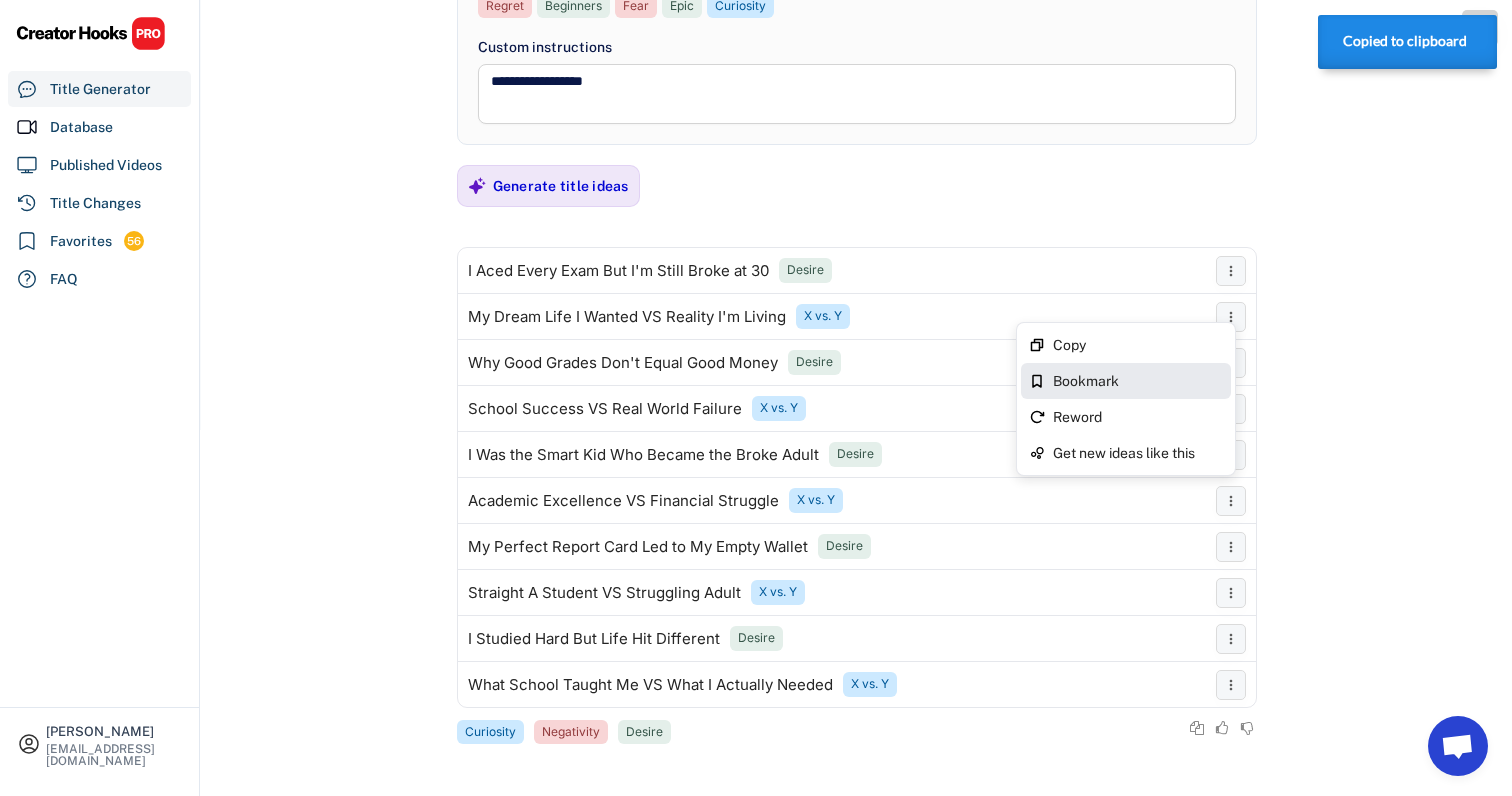 click on "Bookmark" at bounding box center [1138, 381] 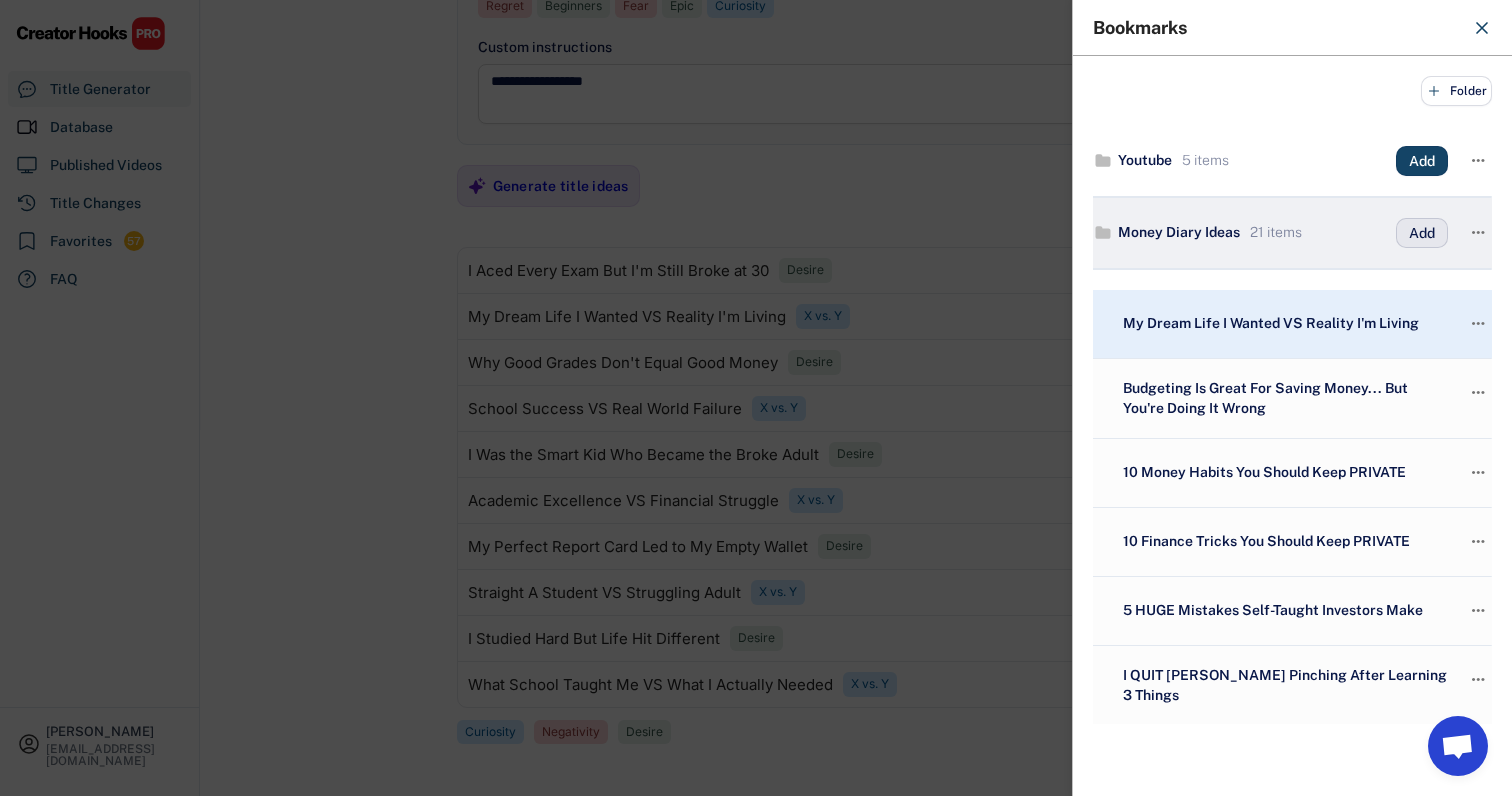 click on "Add" at bounding box center (1422, 233) 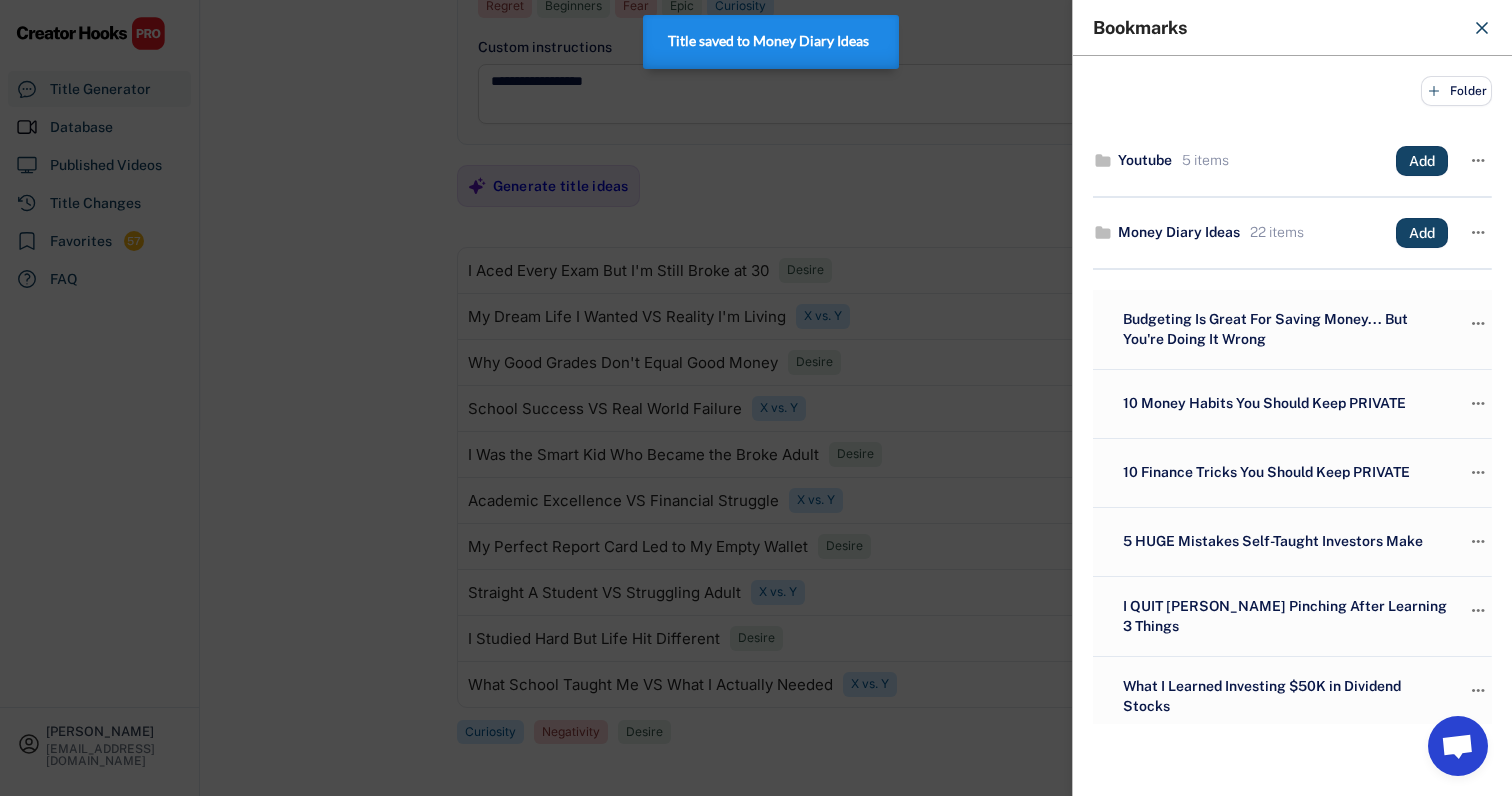 click at bounding box center (756, 398) 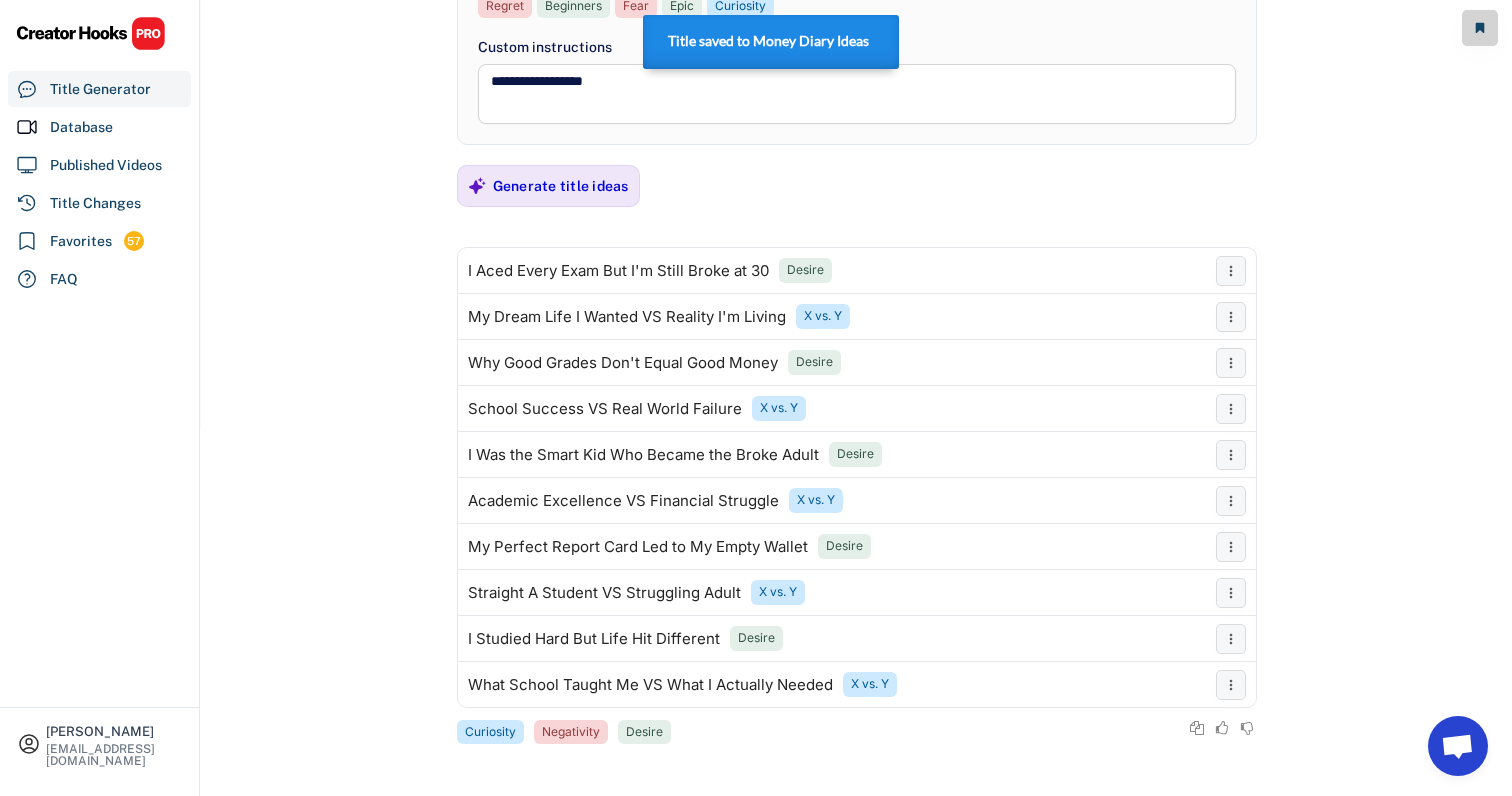 click on "**********" at bounding box center [856, 32] 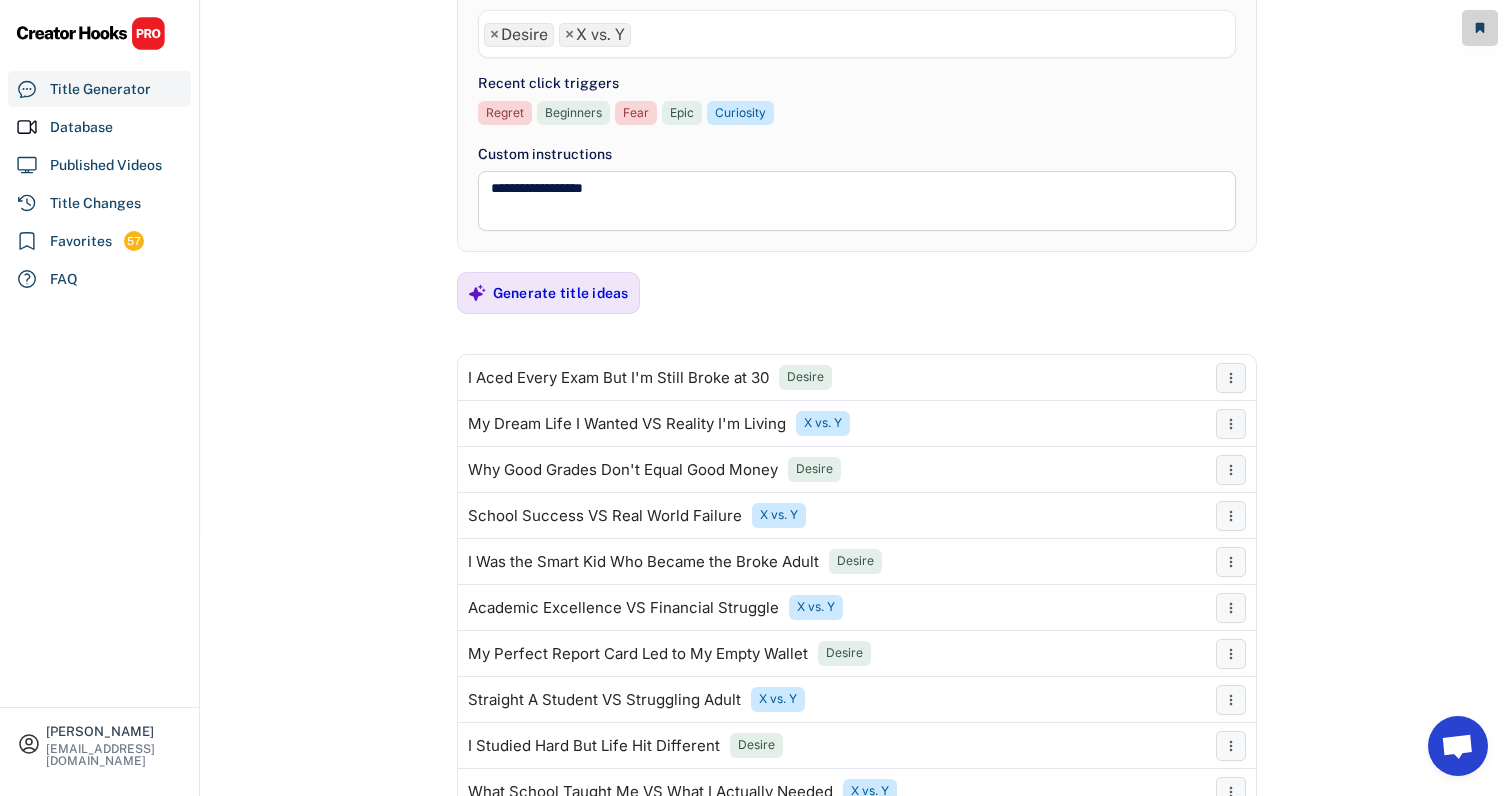 scroll, scrollTop: 250, scrollLeft: 0, axis: vertical 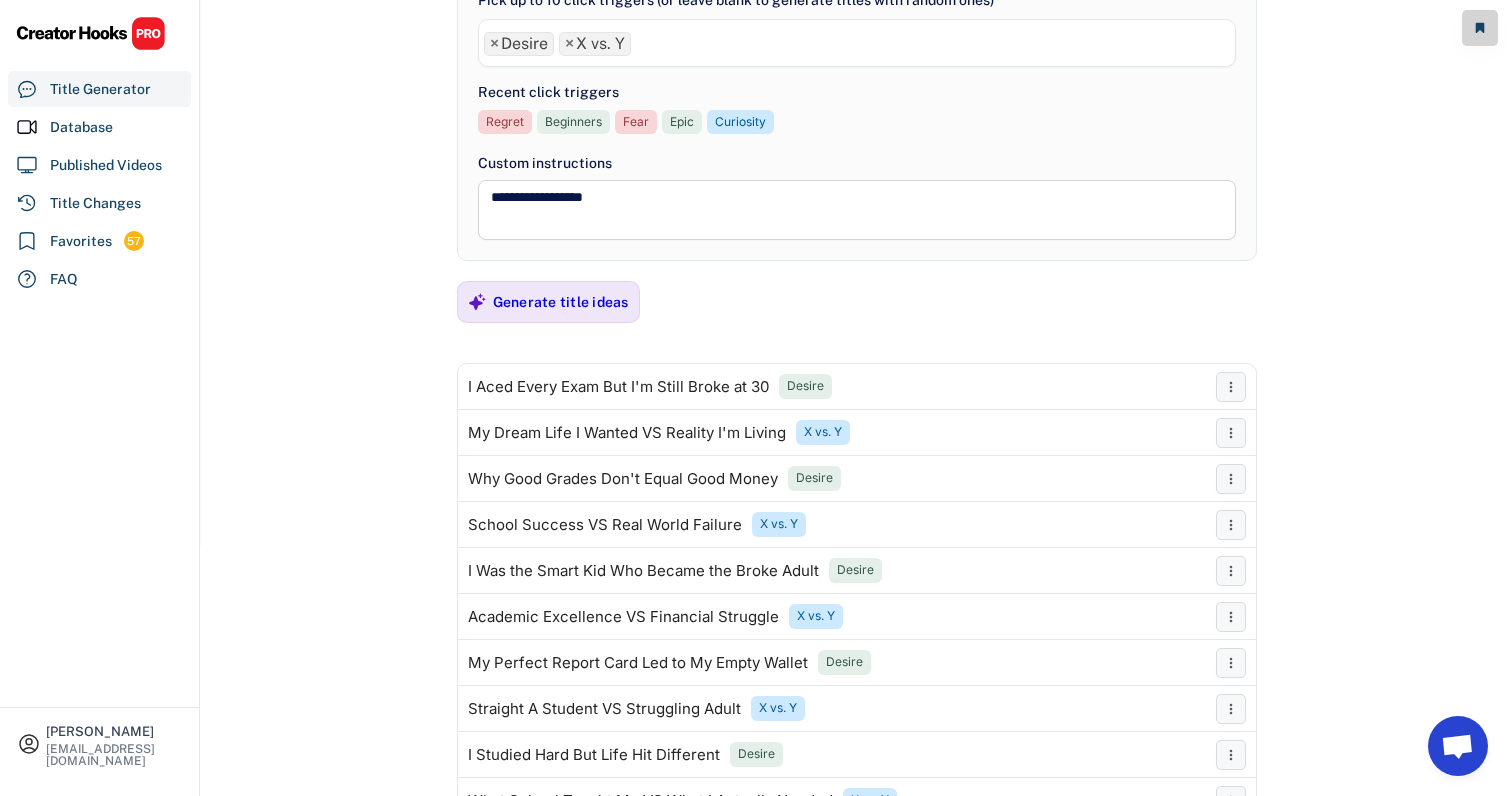click on "×" at bounding box center [494, 44] 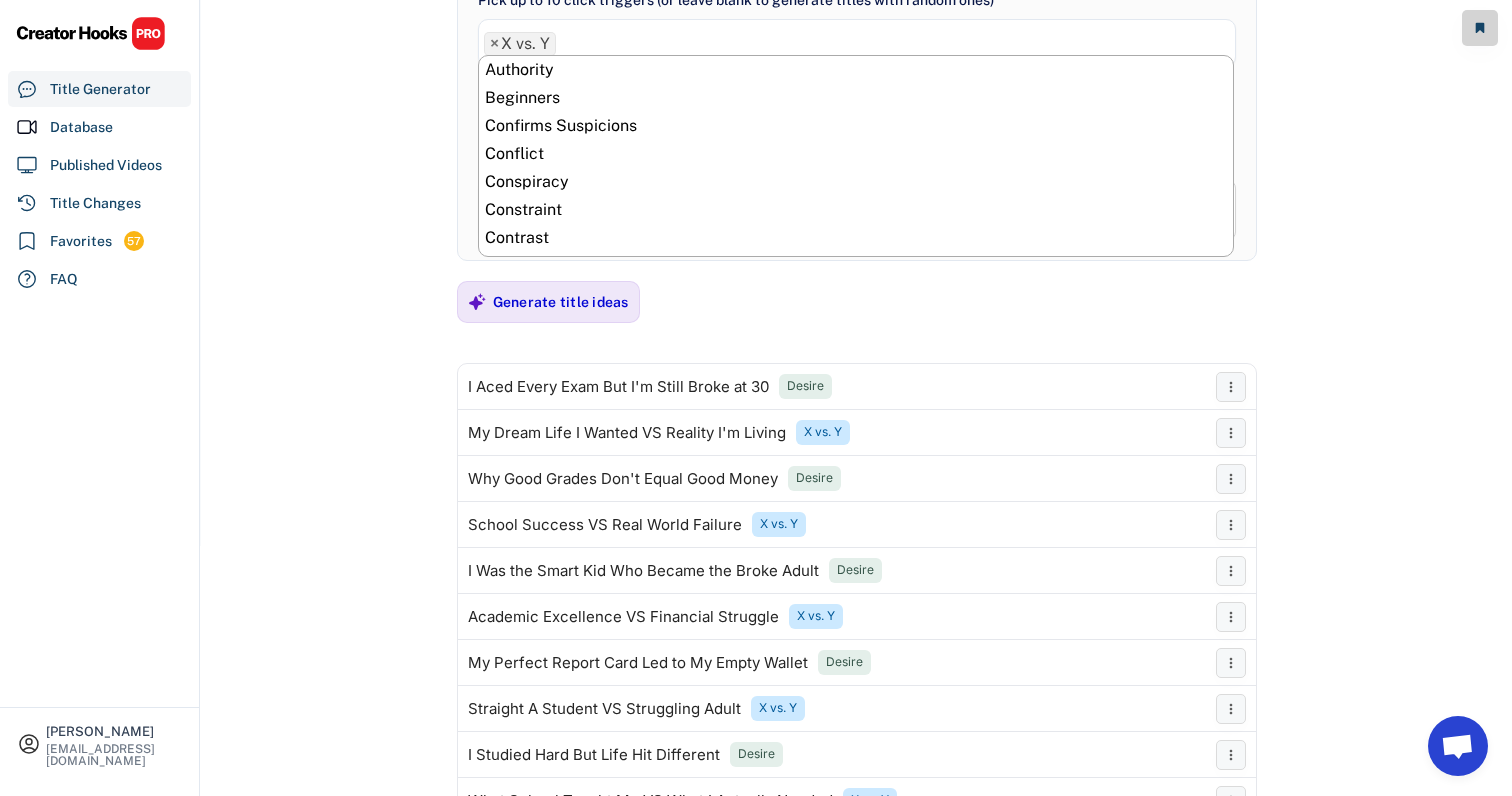 scroll, scrollTop: 1032, scrollLeft: 0, axis: vertical 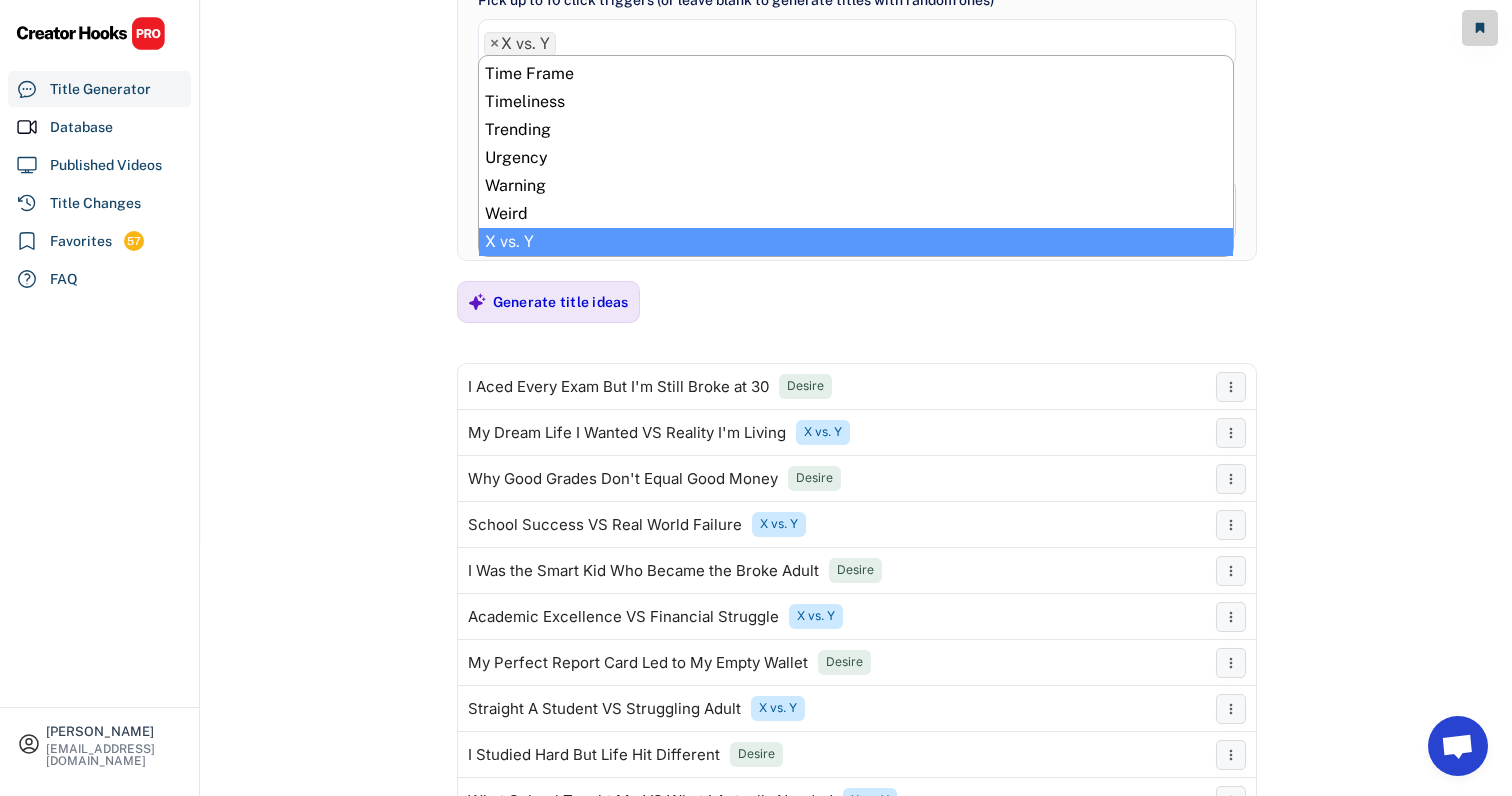 click on "**********" at bounding box center [856, 148] 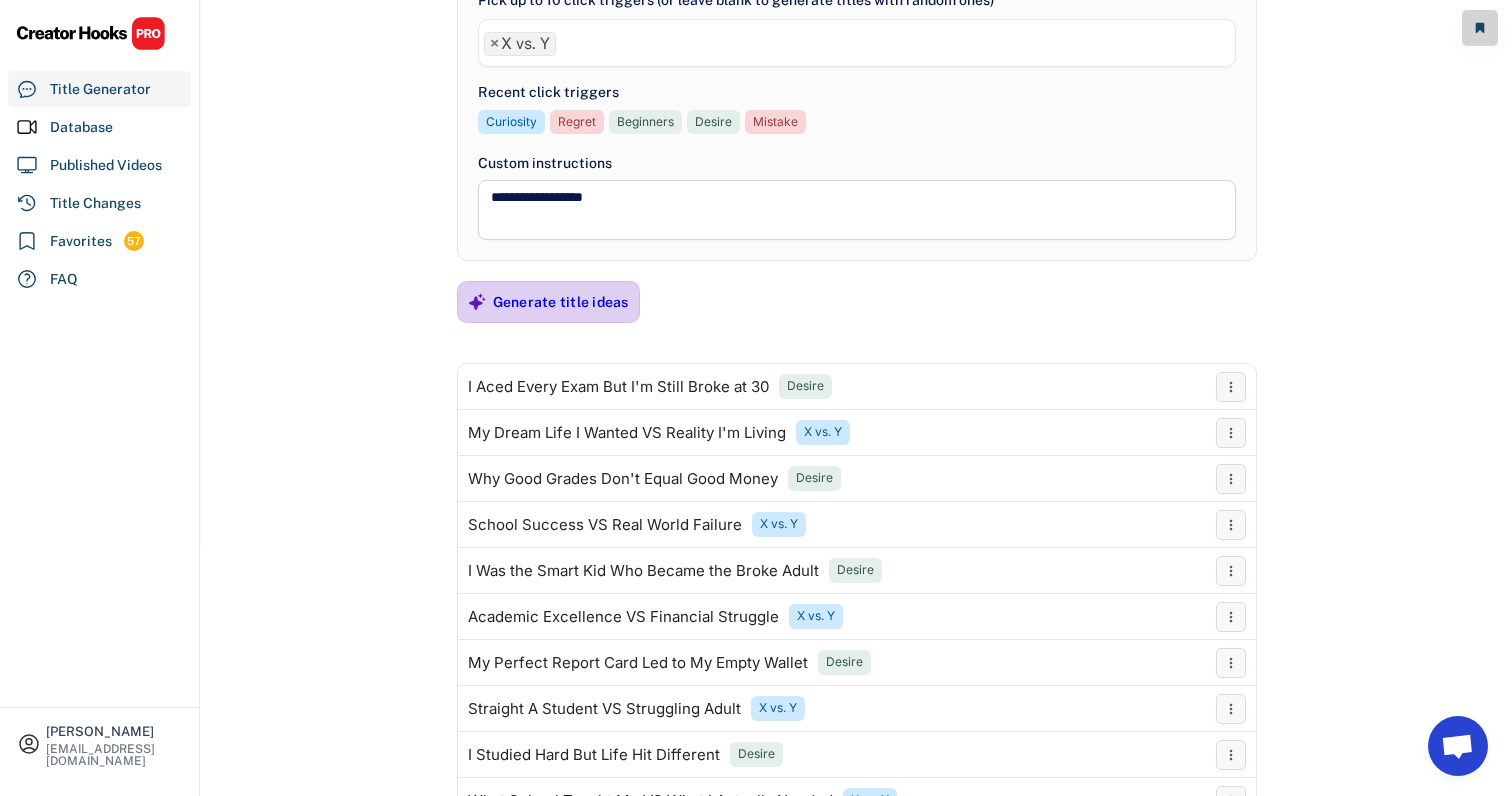click on "Generate title ideas" at bounding box center (561, 302) 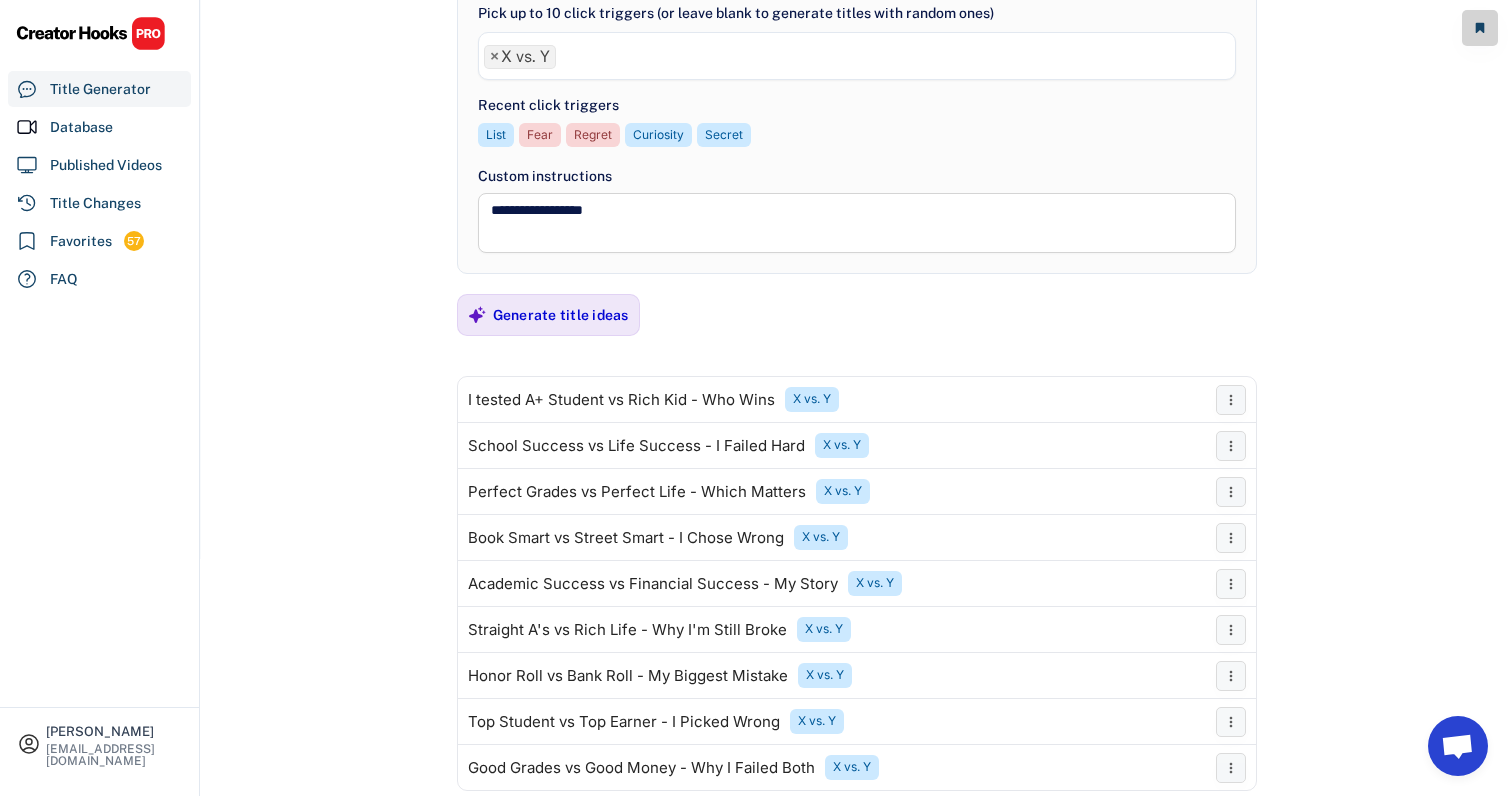 scroll, scrollTop: 320, scrollLeft: 0, axis: vertical 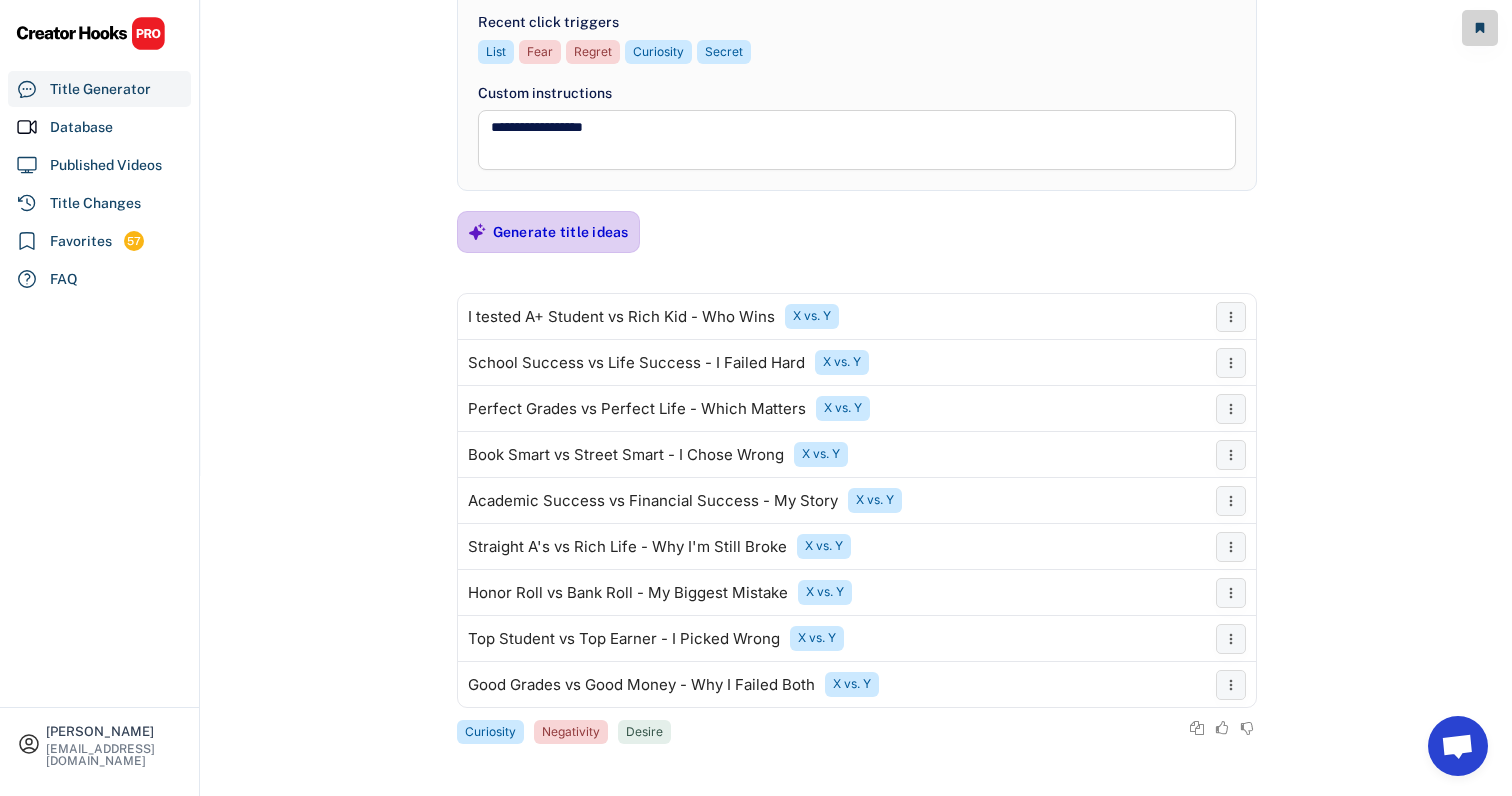 click on "Generate title ideas" at bounding box center [561, 232] 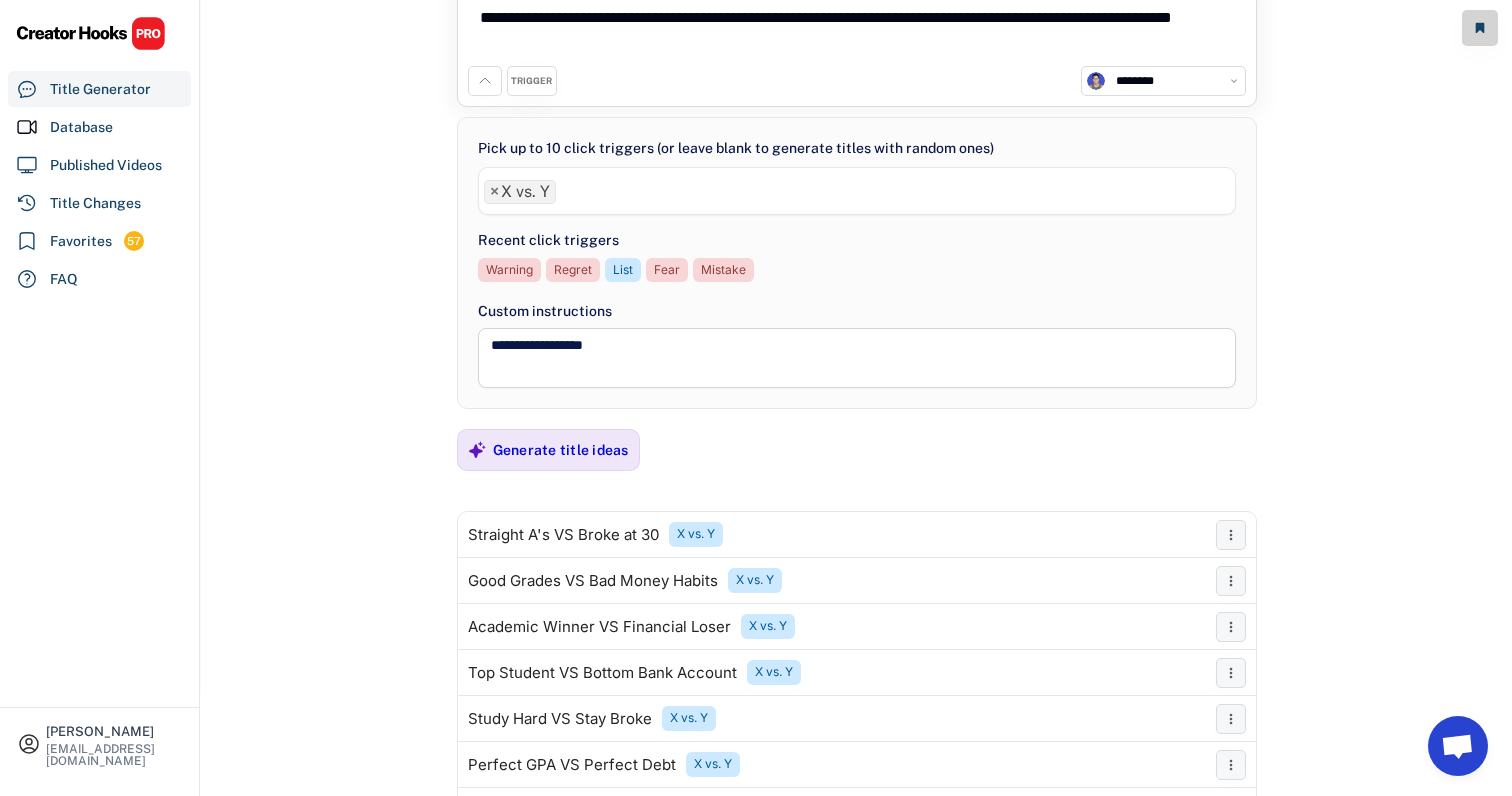 scroll, scrollTop: 0, scrollLeft: 0, axis: both 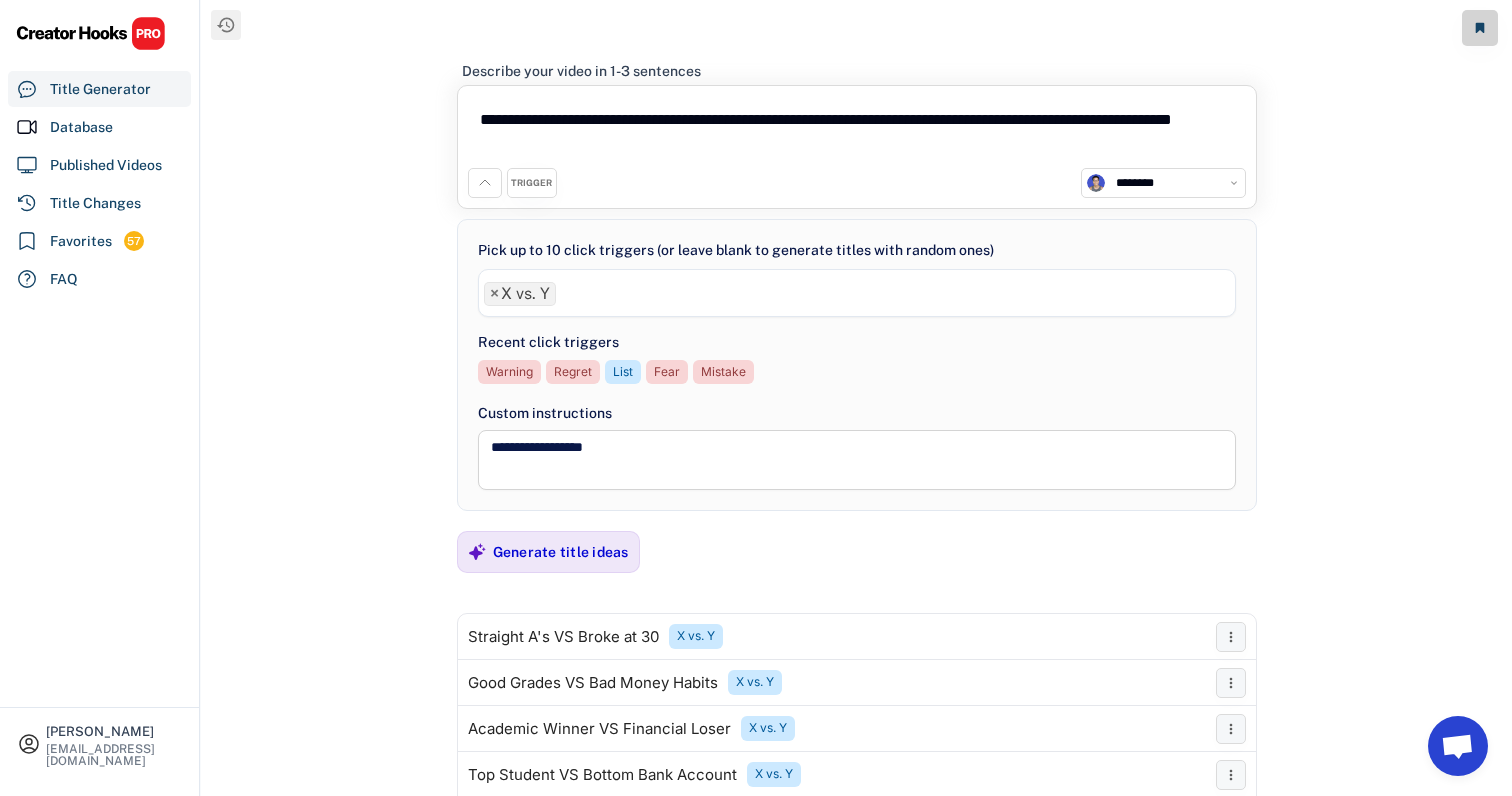 click on "× X vs. Y" at bounding box center [520, 294] 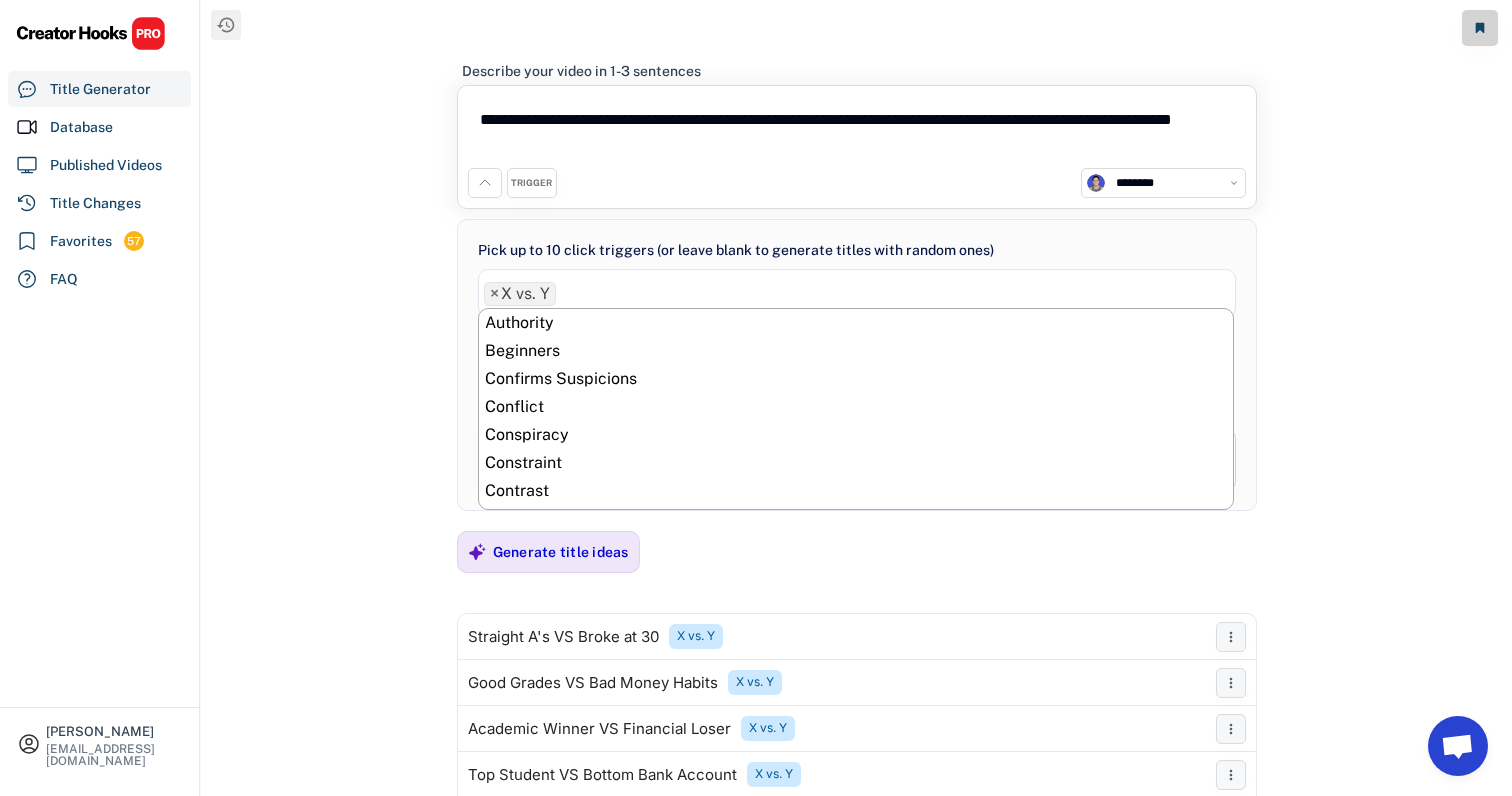scroll, scrollTop: 1032, scrollLeft: 0, axis: vertical 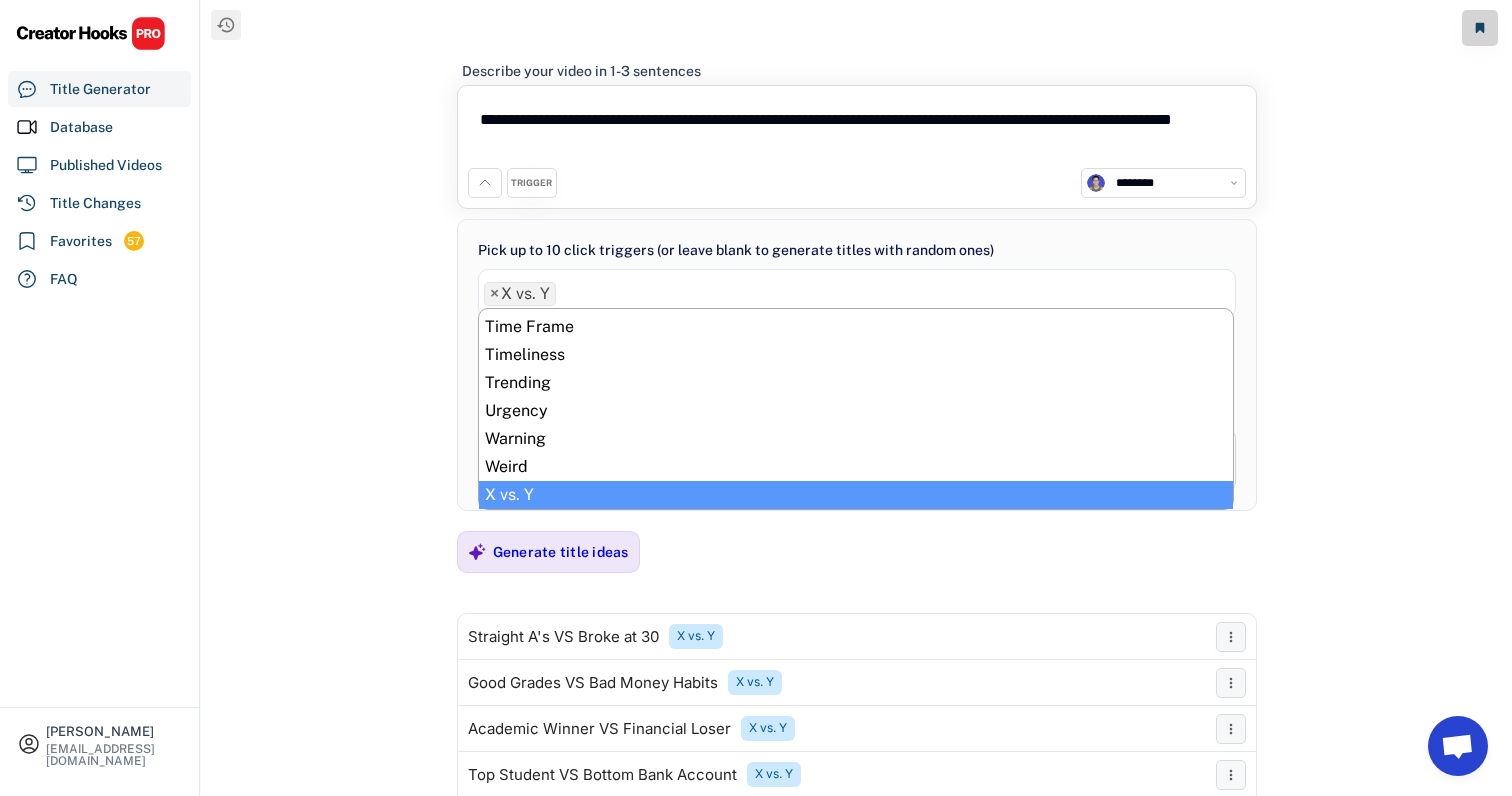 click on "×" at bounding box center (494, 294) 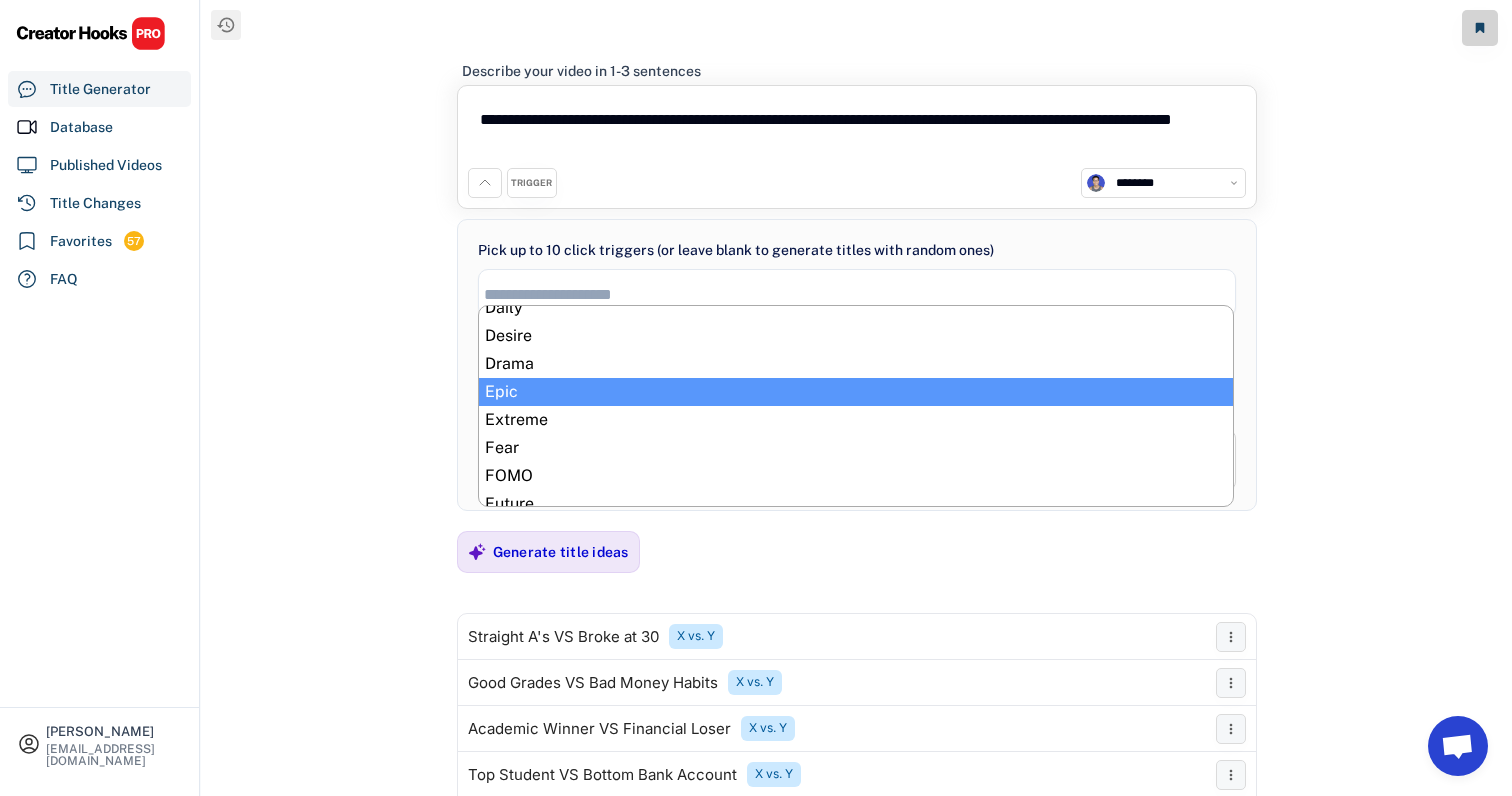 scroll, scrollTop: 322, scrollLeft: 0, axis: vertical 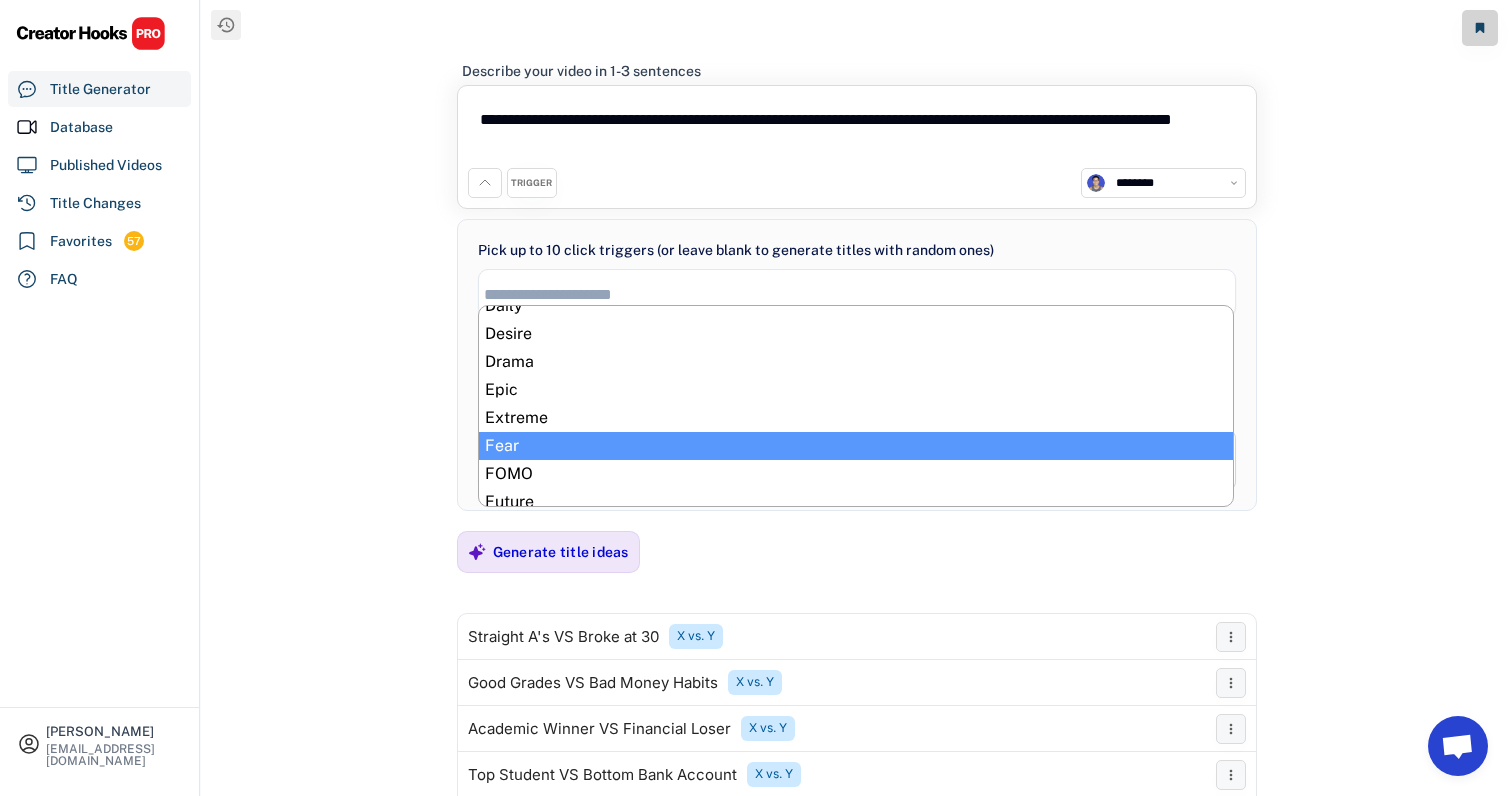 select on "**********" 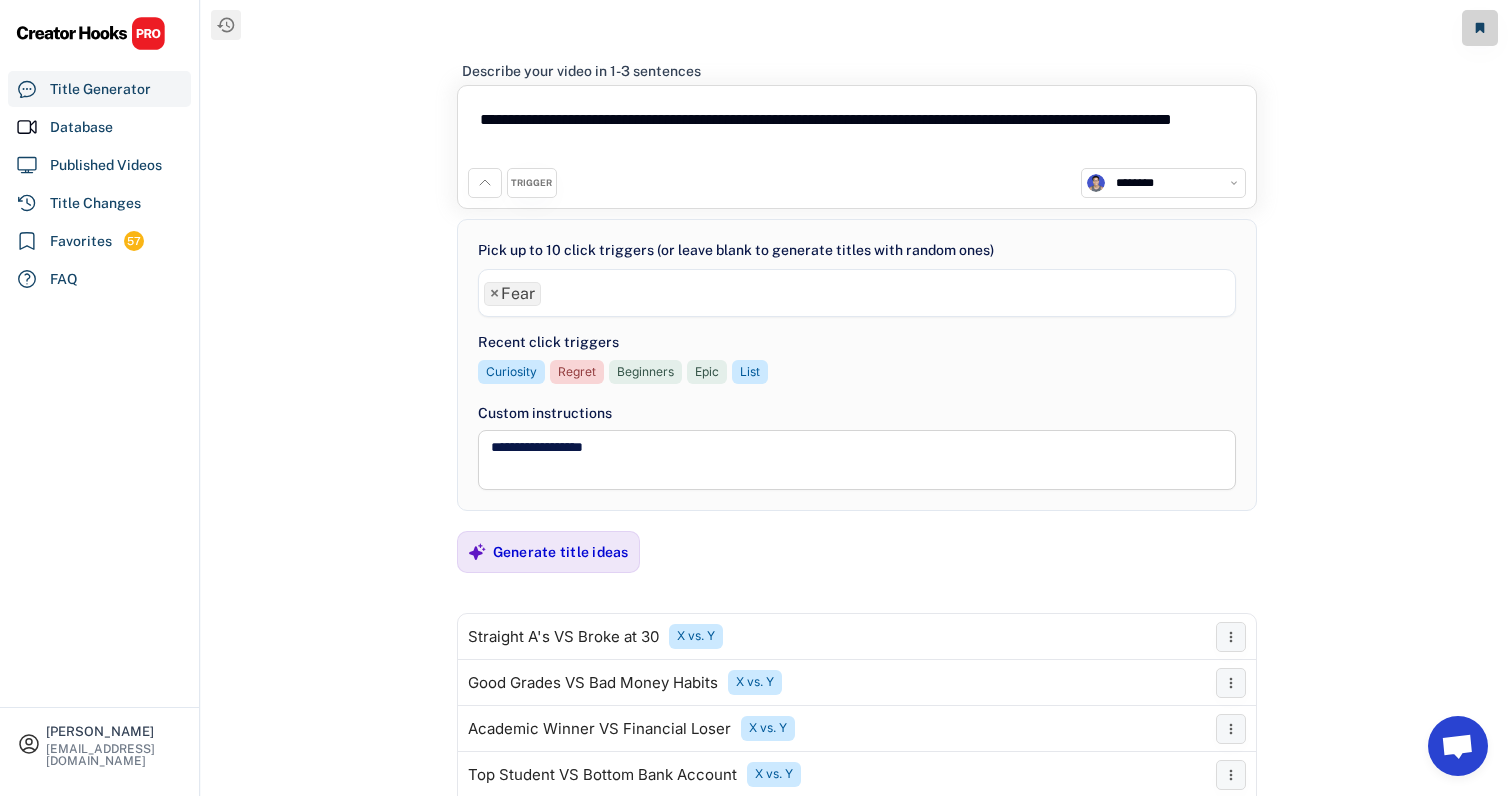 click on "Generate title ideas" at bounding box center [561, 552] 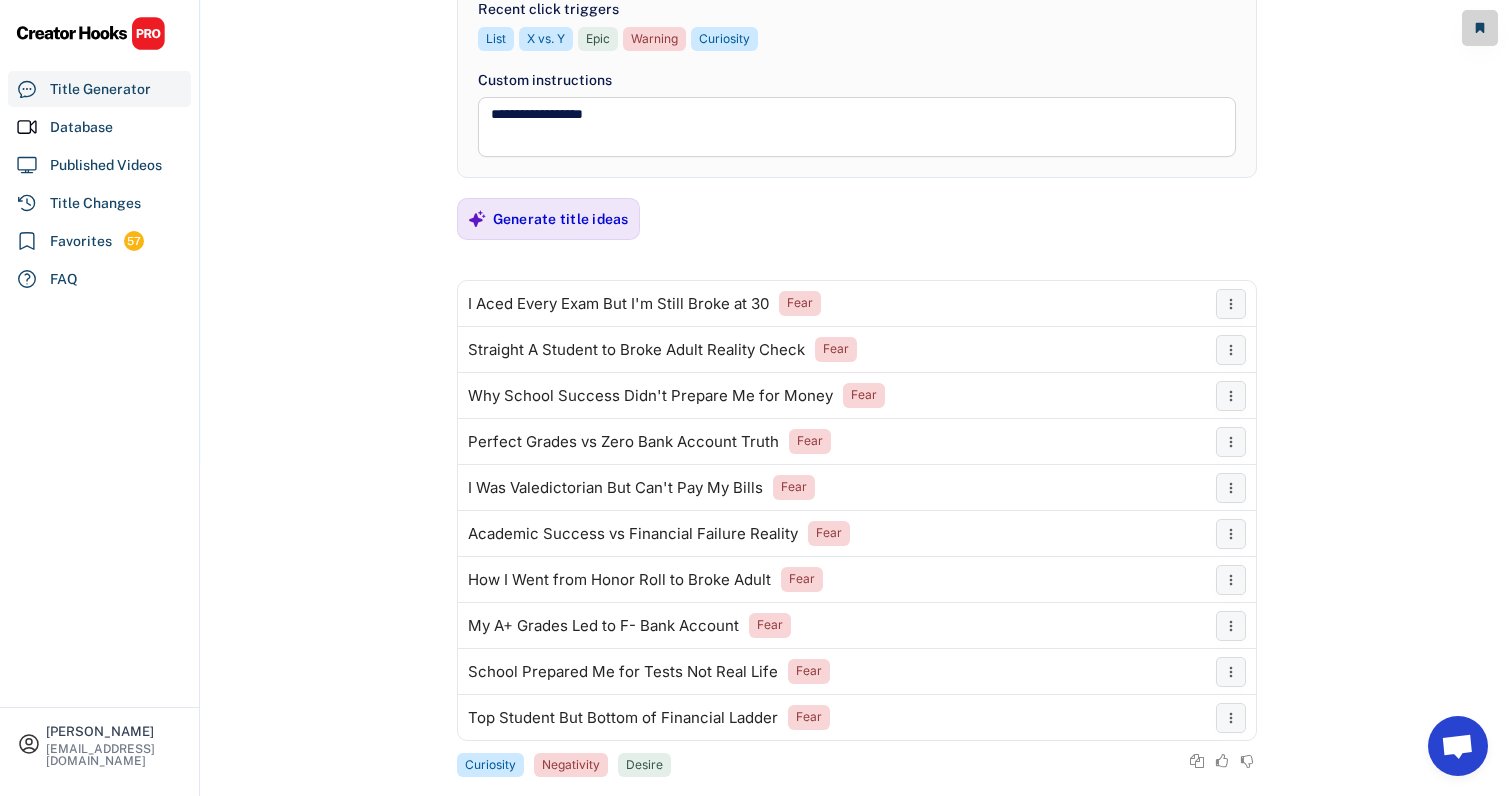 scroll, scrollTop: 366, scrollLeft: 0, axis: vertical 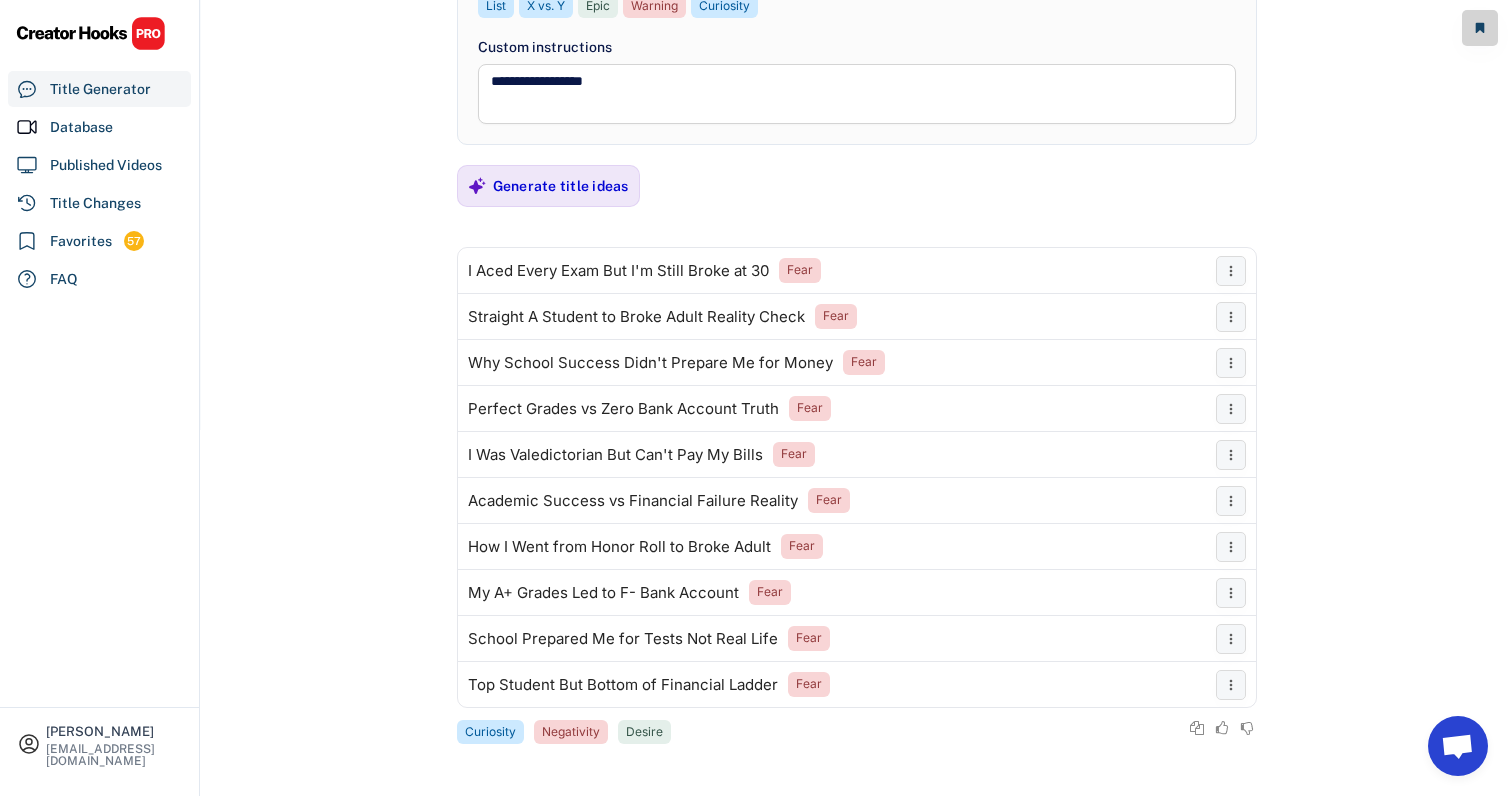 click on "**********" at bounding box center (856, 32) 